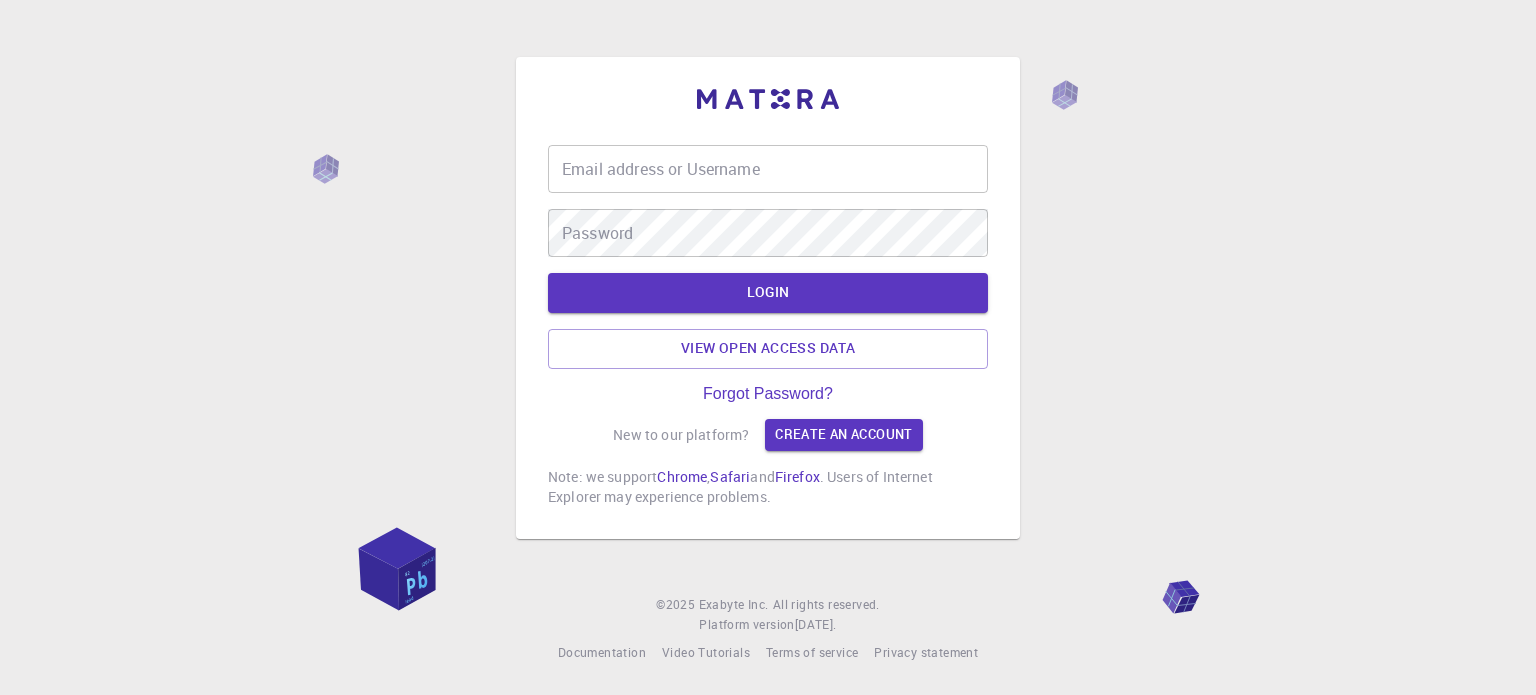 scroll, scrollTop: 0, scrollLeft: 0, axis: both 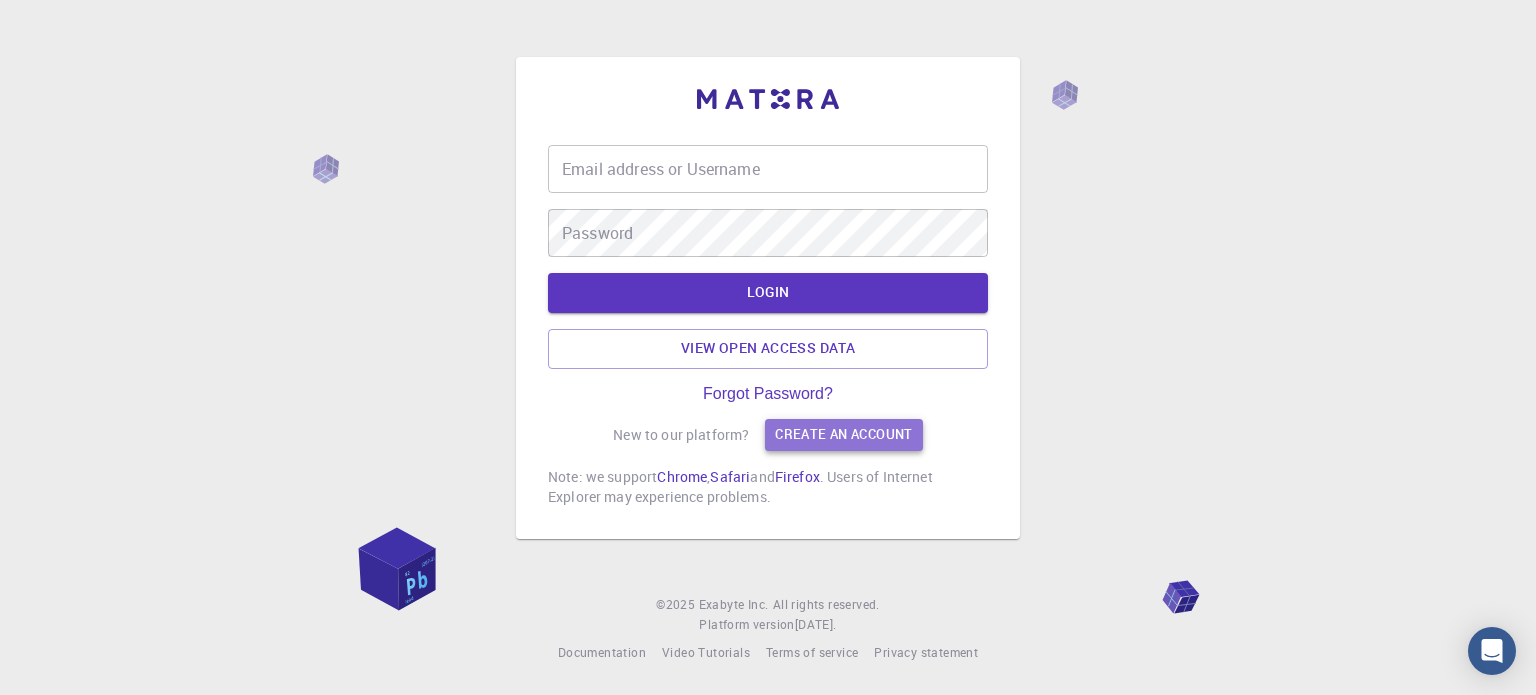 click on "Create an account" at bounding box center [843, 435] 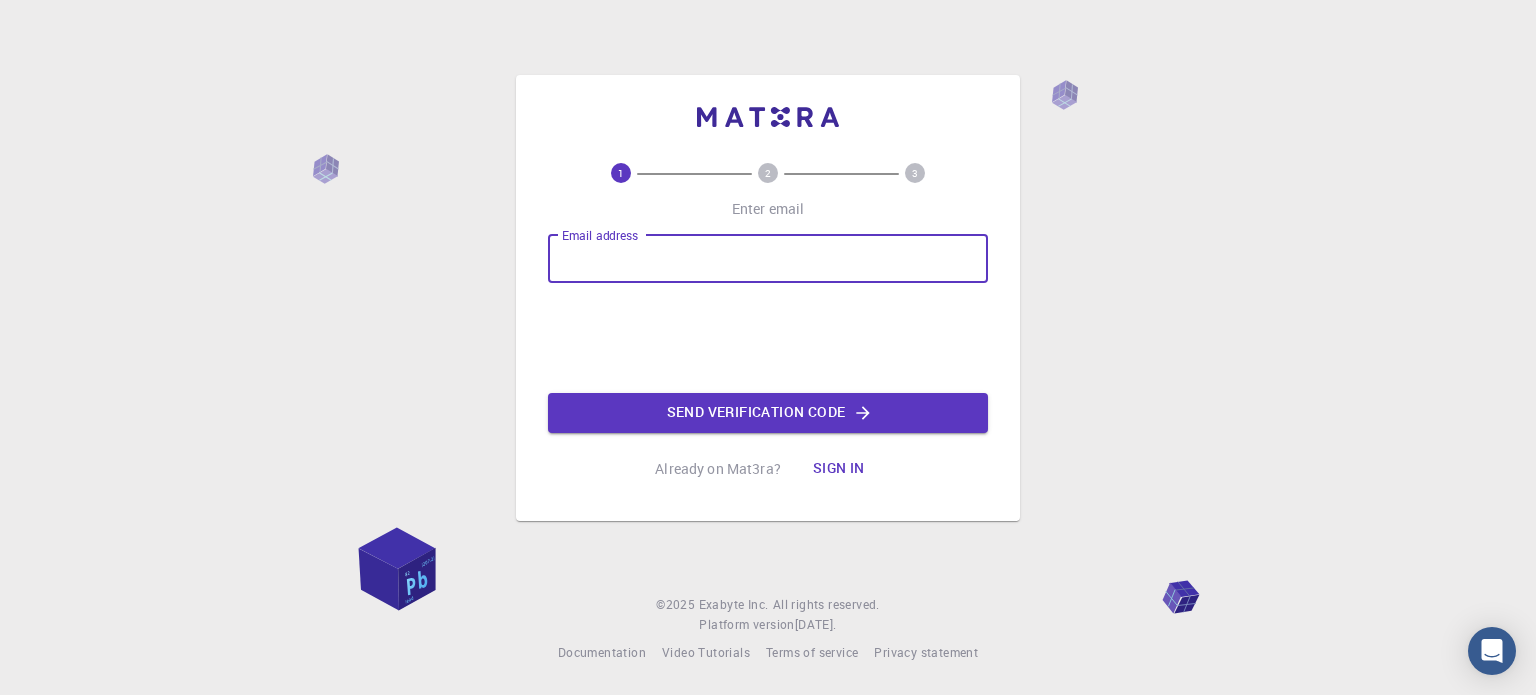 click on "Email address" at bounding box center (768, 259) 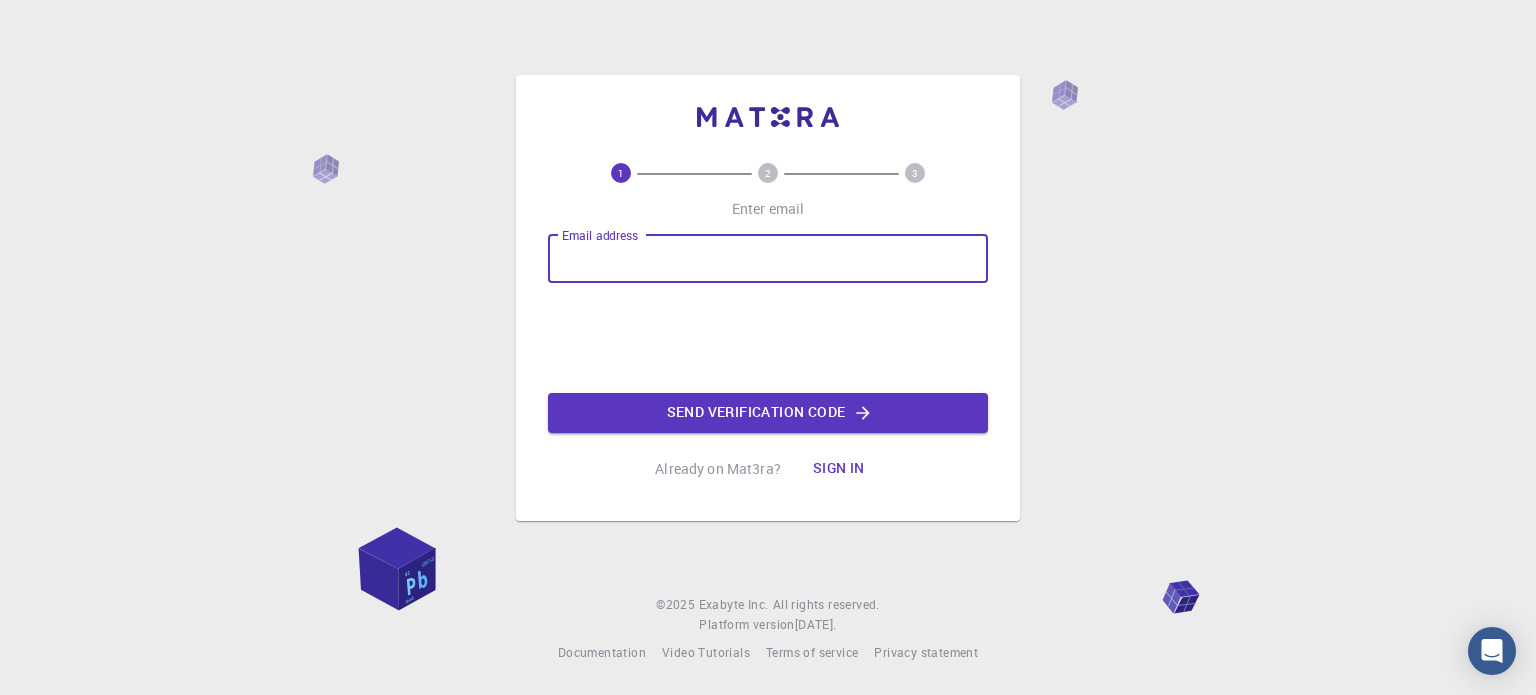 click on "Email address" at bounding box center (768, 259) 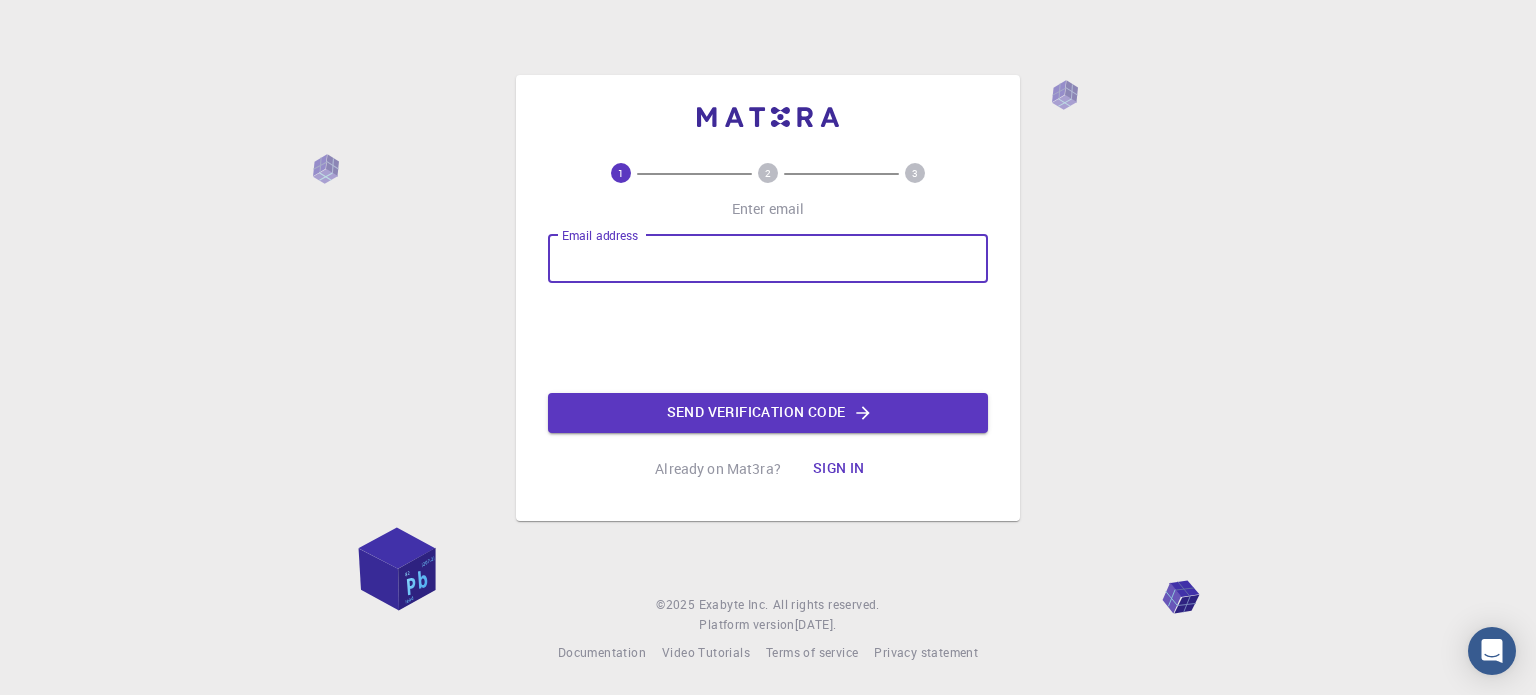 type on "[EMAIL_ADDRESS][DOMAIN_NAME]" 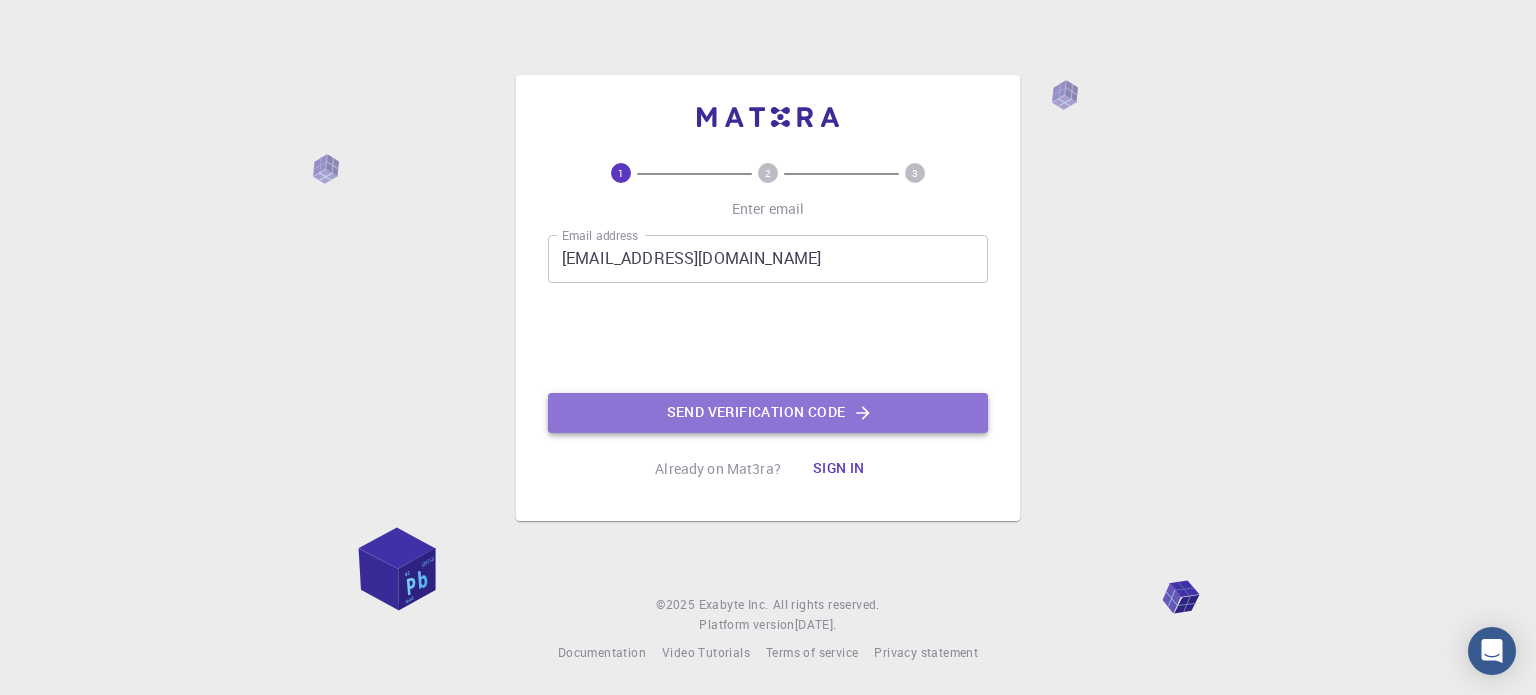 click on "Send verification code" 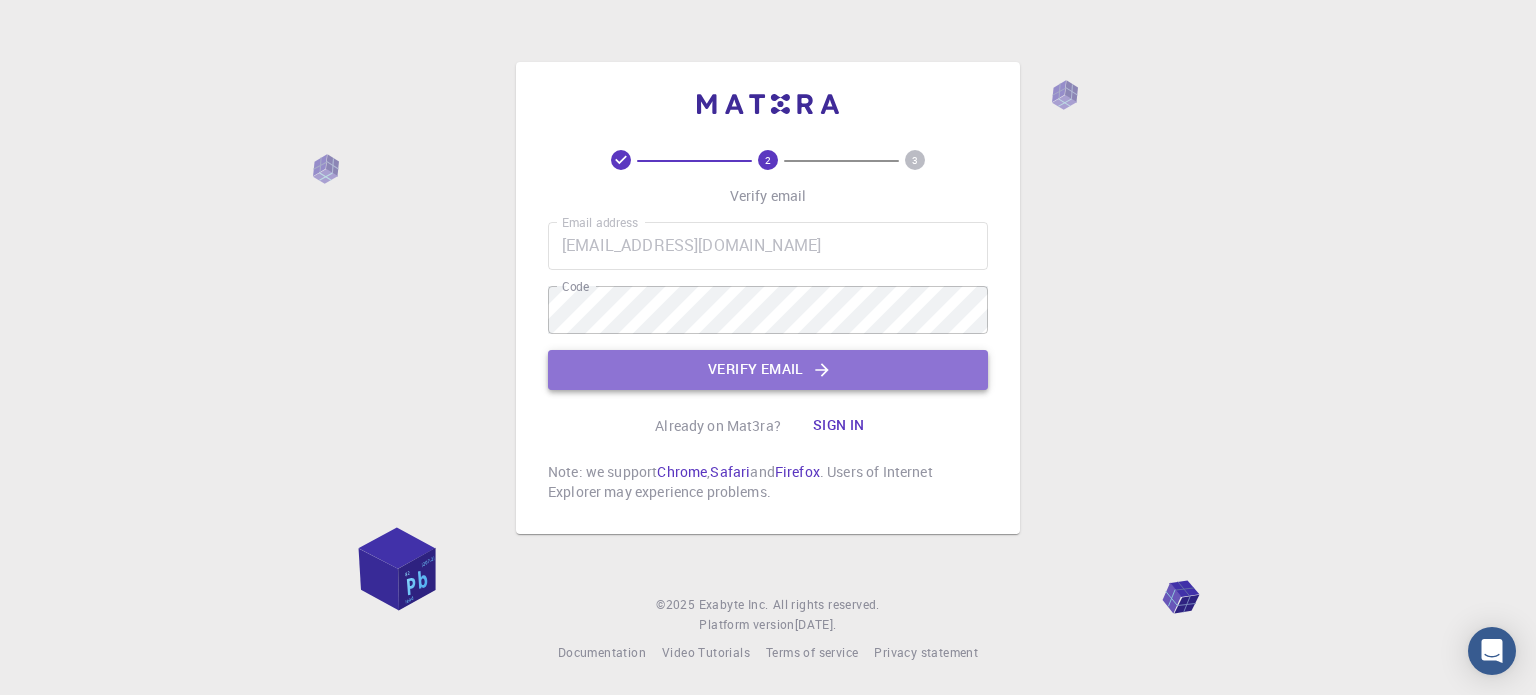 click on "Verify email" 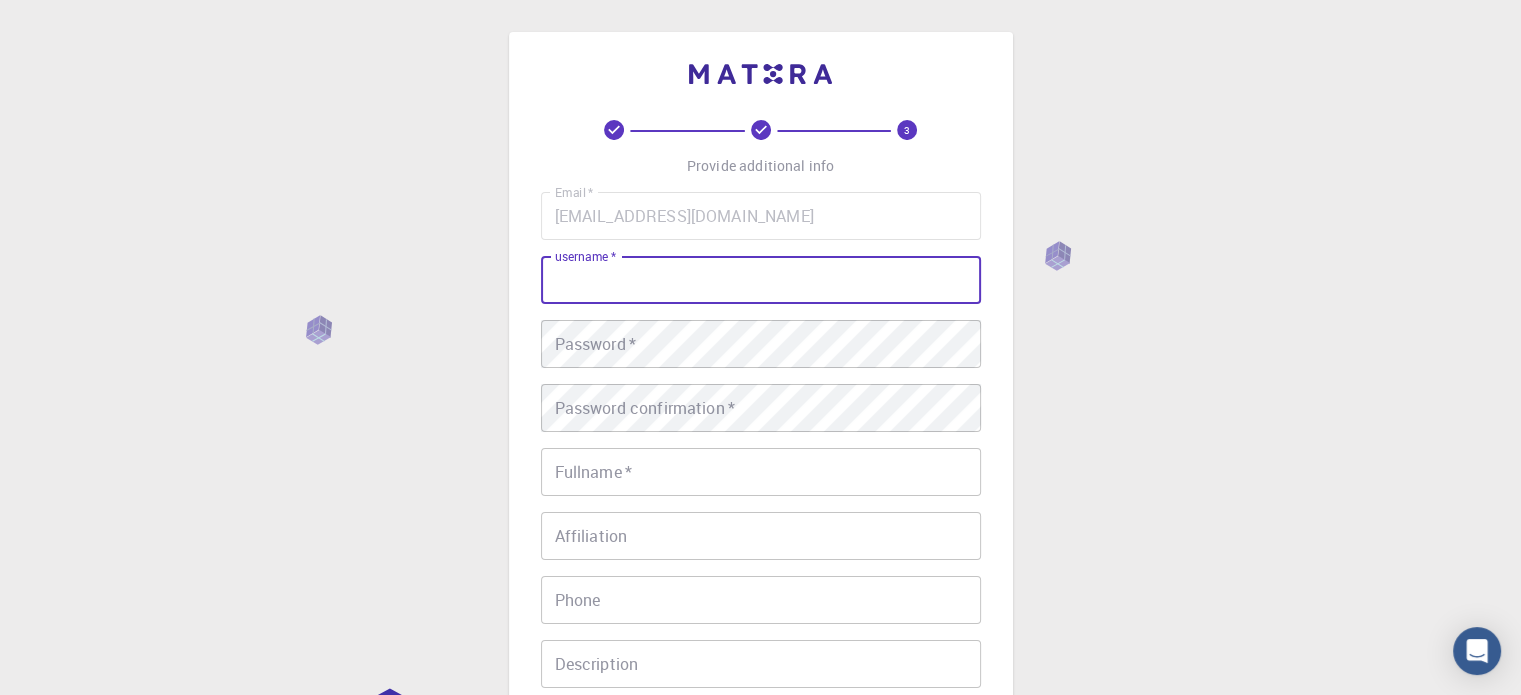 click on "username   *" at bounding box center [761, 280] 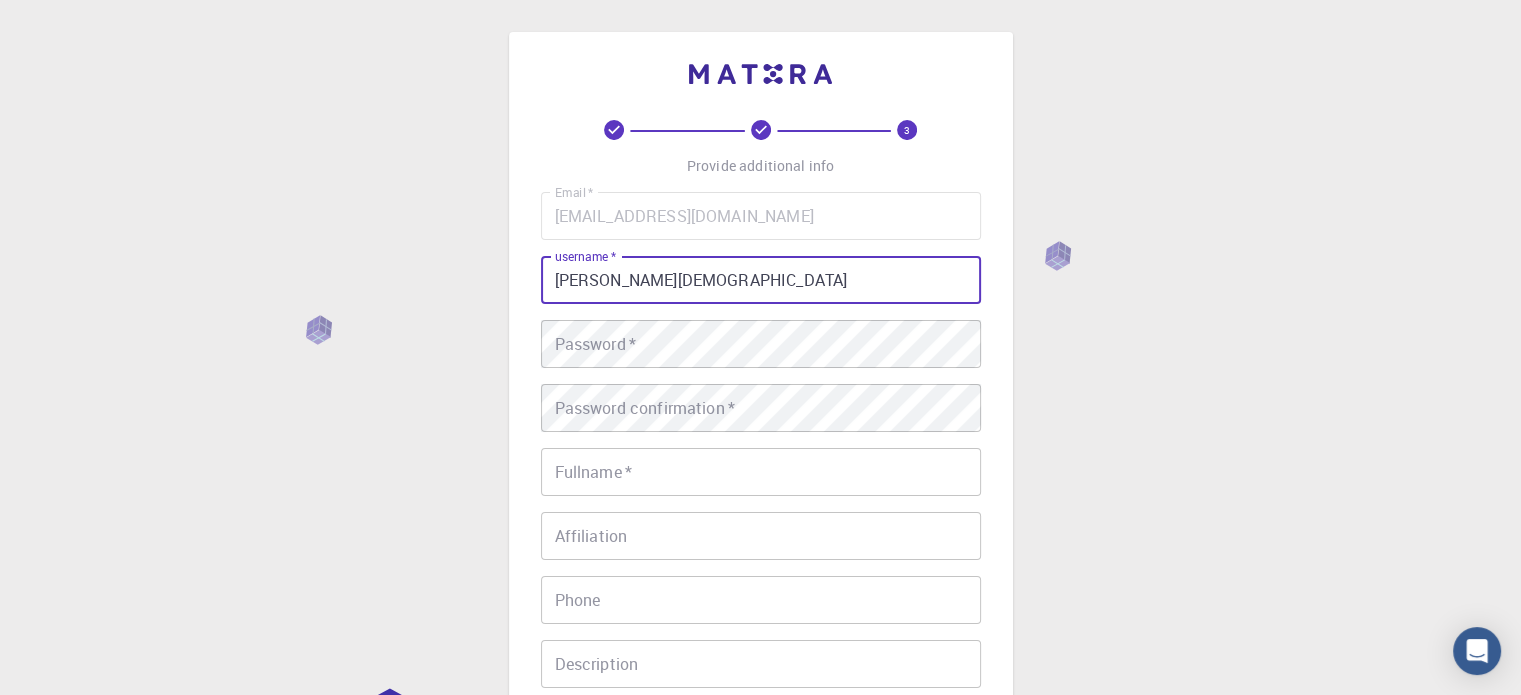 type on "[PERSON_NAME][DEMOGRAPHIC_DATA]" 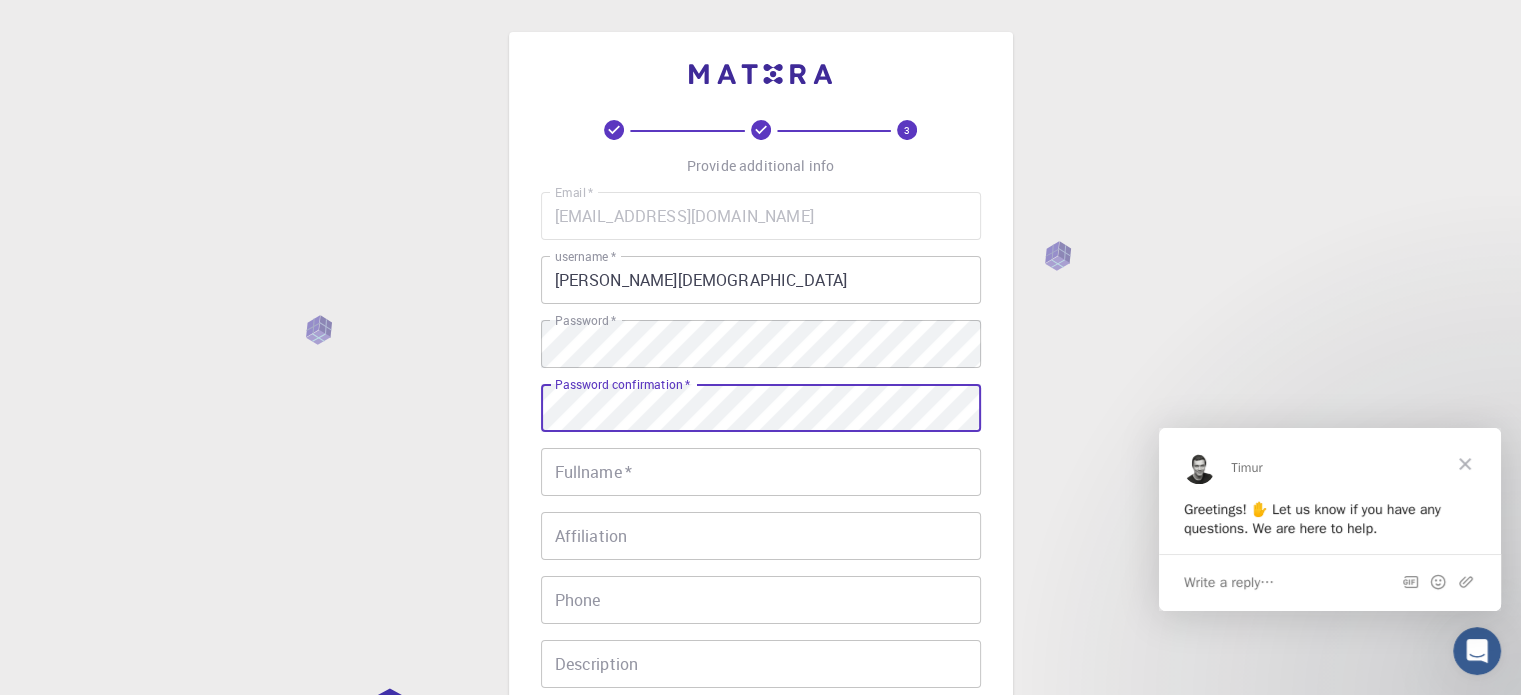 scroll, scrollTop: 0, scrollLeft: 0, axis: both 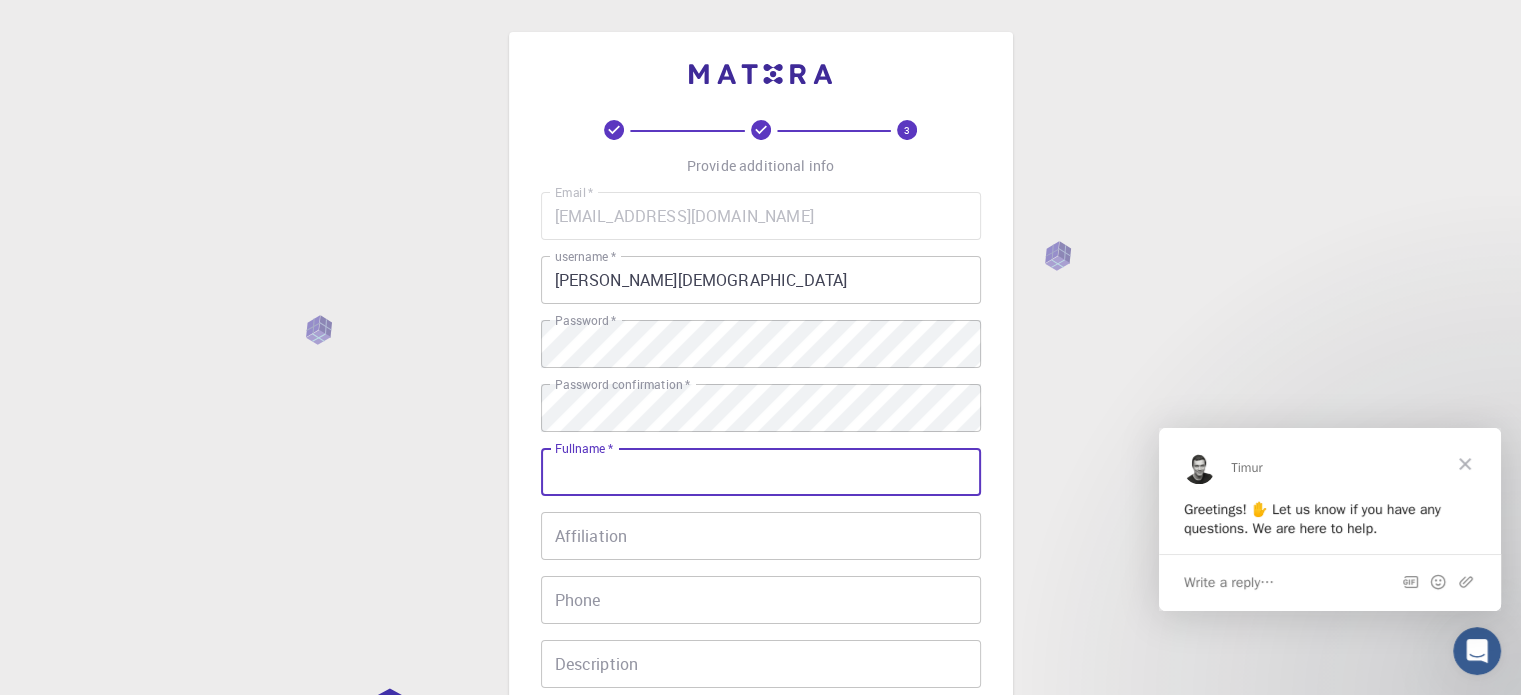 click on "Fullname   *" at bounding box center (761, 472) 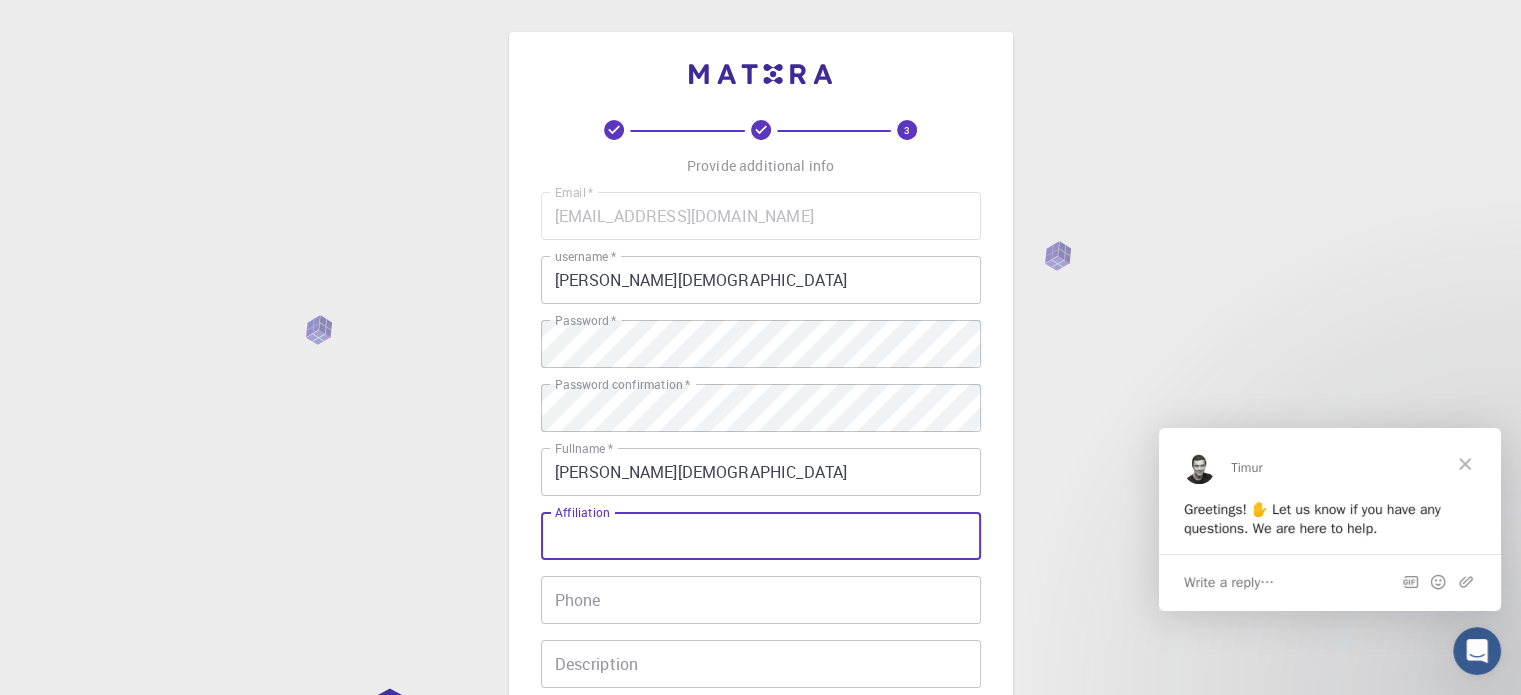 click on "Affiliation" at bounding box center (761, 536) 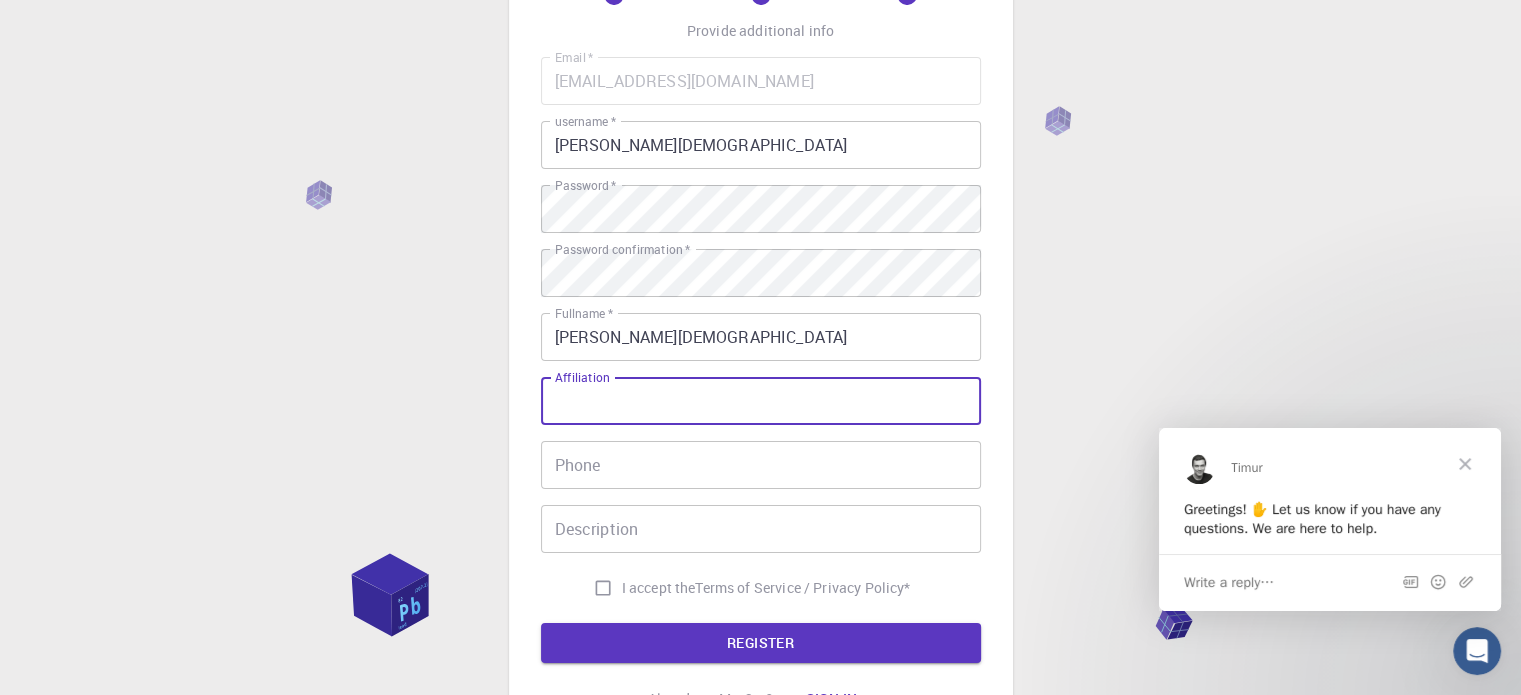 scroll, scrollTop: 152, scrollLeft: 0, axis: vertical 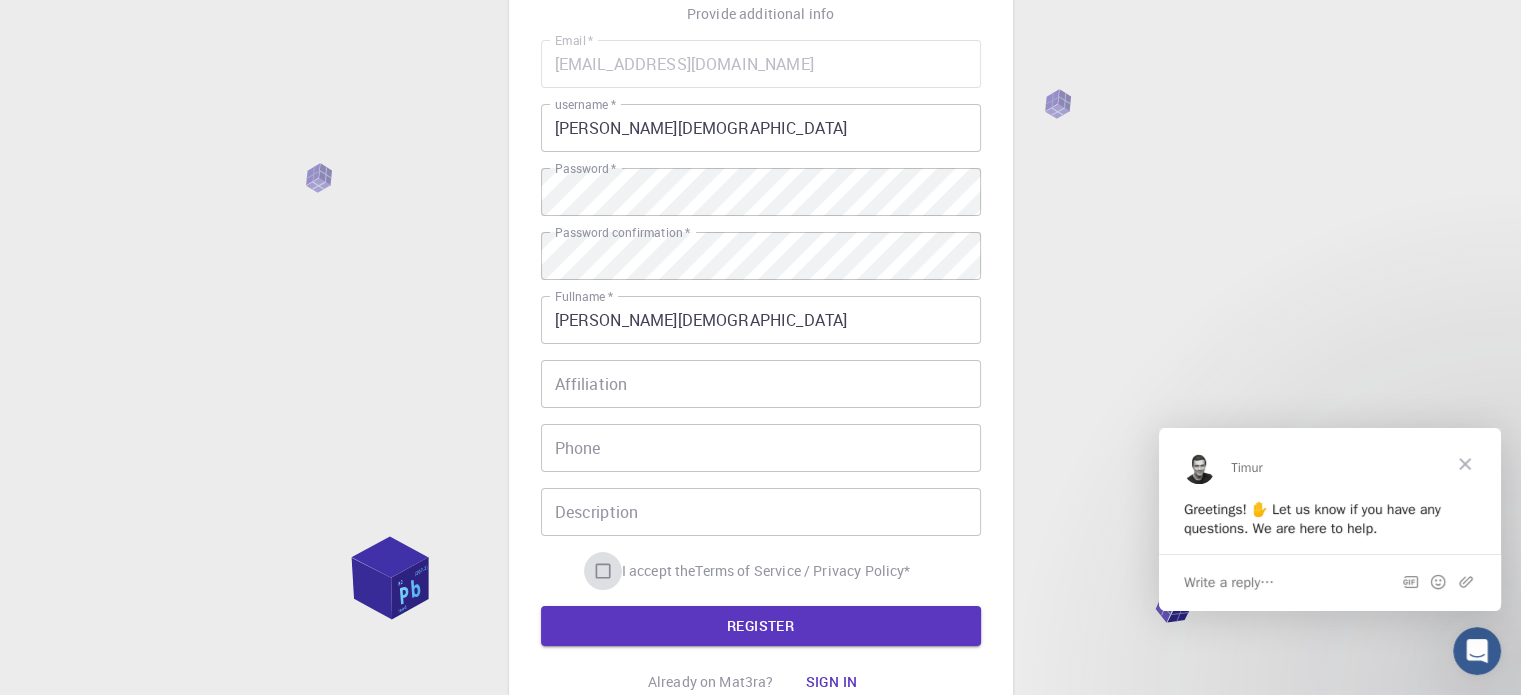 click on "I accept the  Terms of Service / Privacy Policy  *" at bounding box center (603, 571) 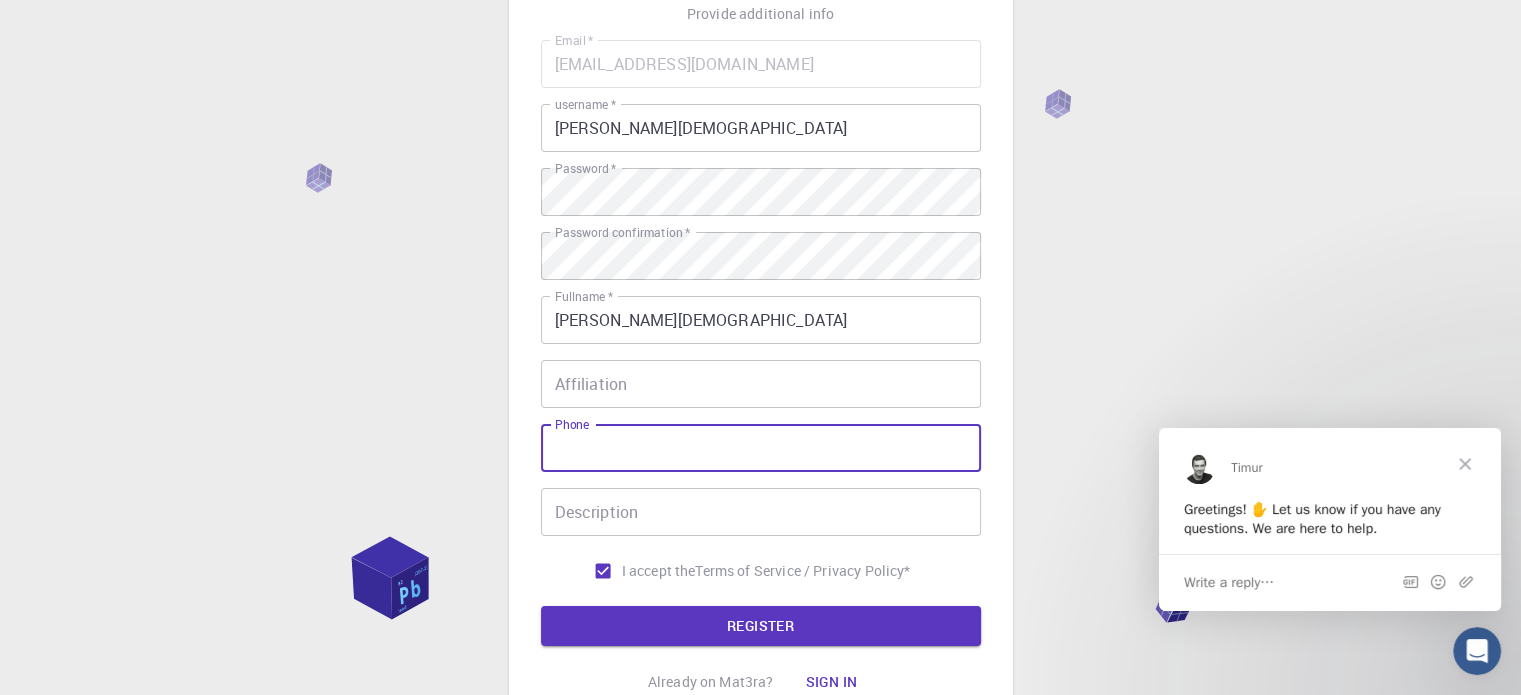 click on "Phone" at bounding box center (761, 448) 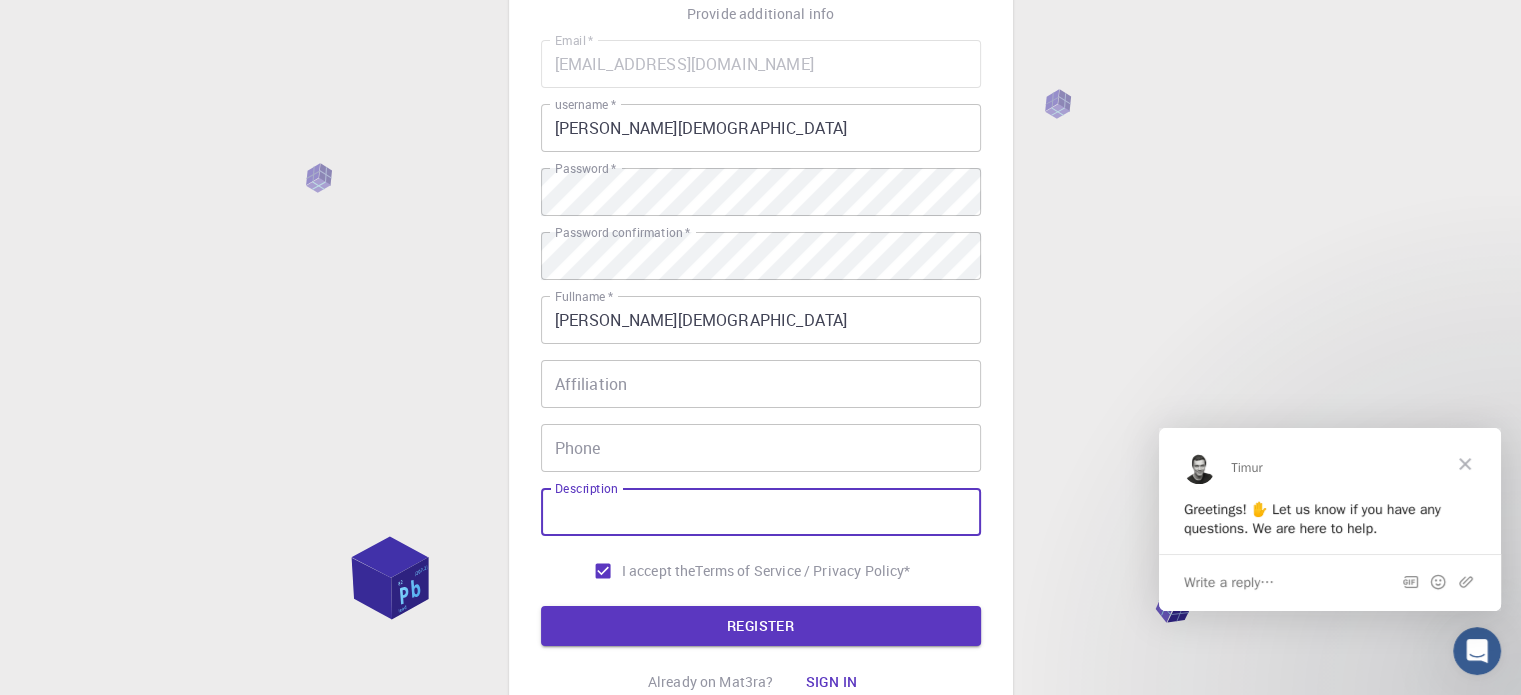 click on "Description" at bounding box center [761, 512] 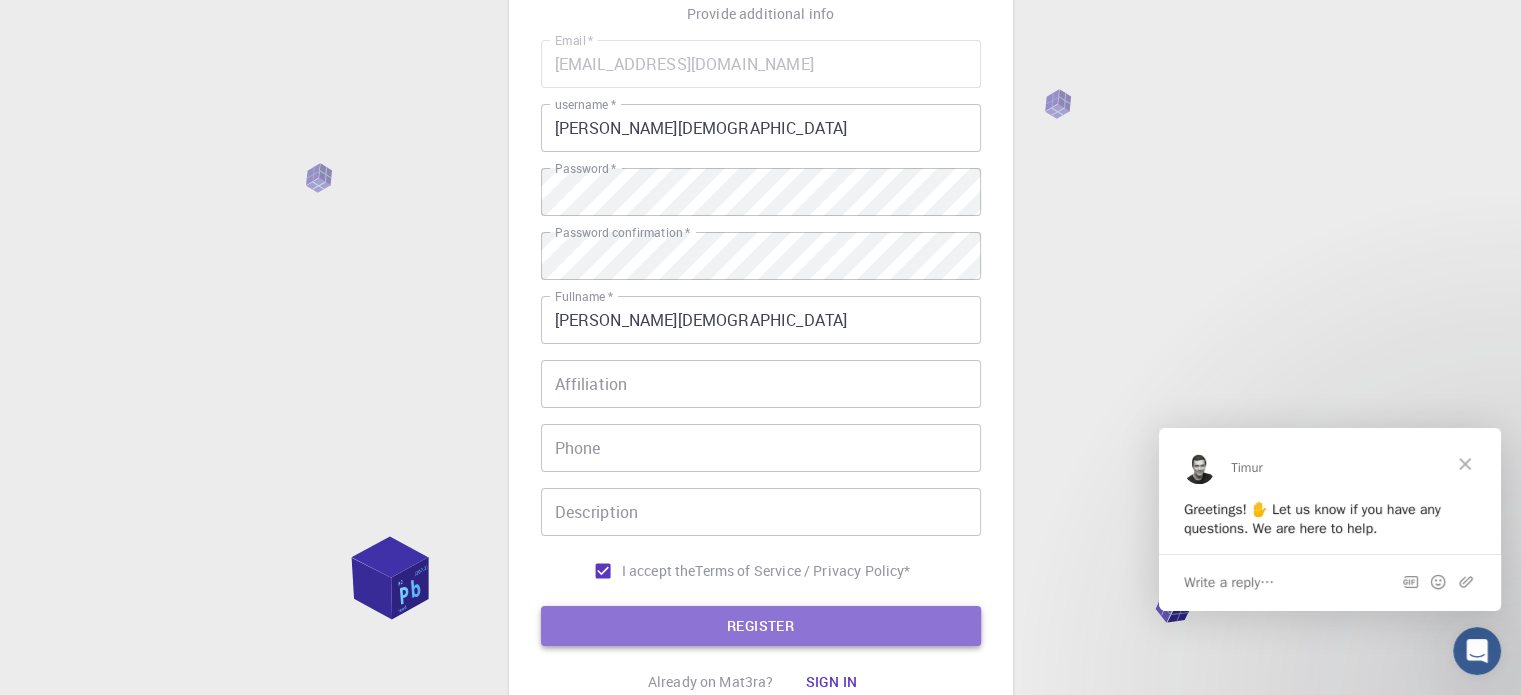 click on "REGISTER" at bounding box center (761, 626) 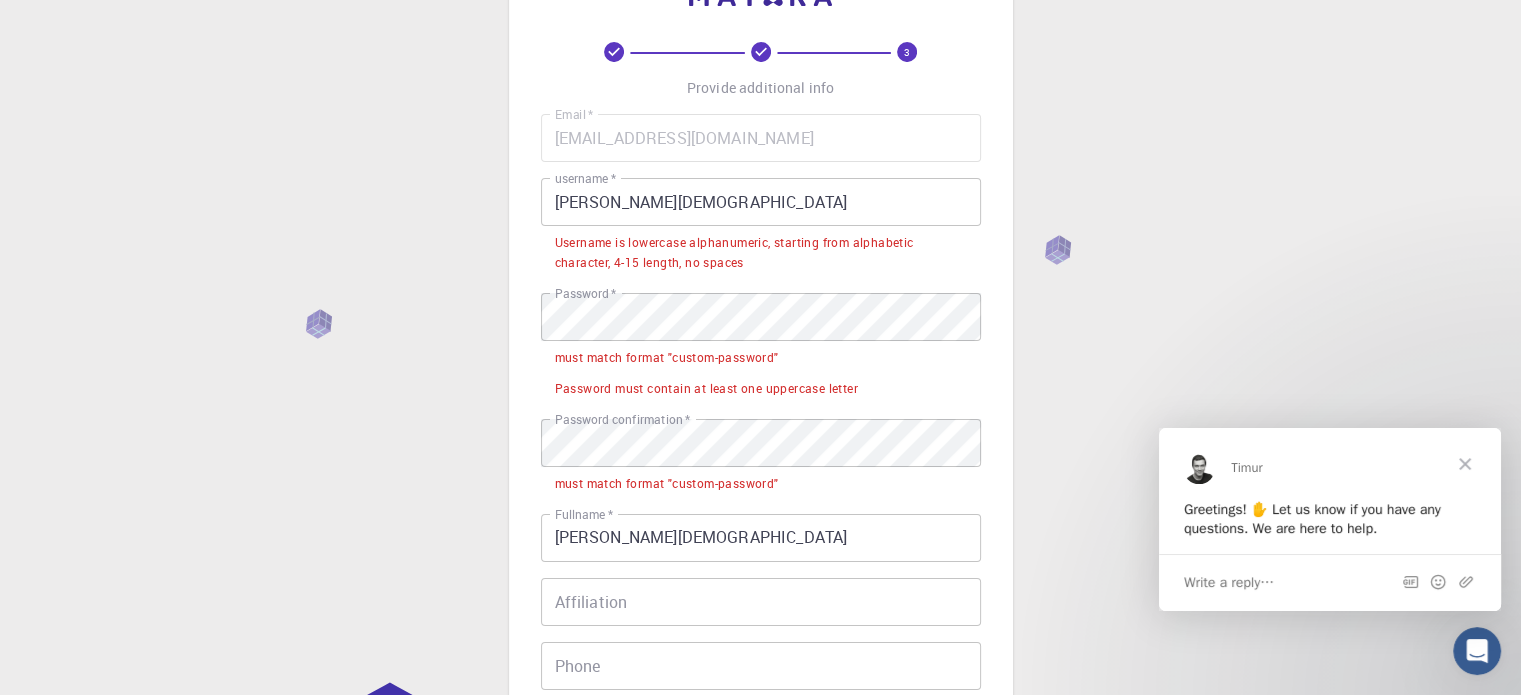 scroll, scrollTop: 74, scrollLeft: 0, axis: vertical 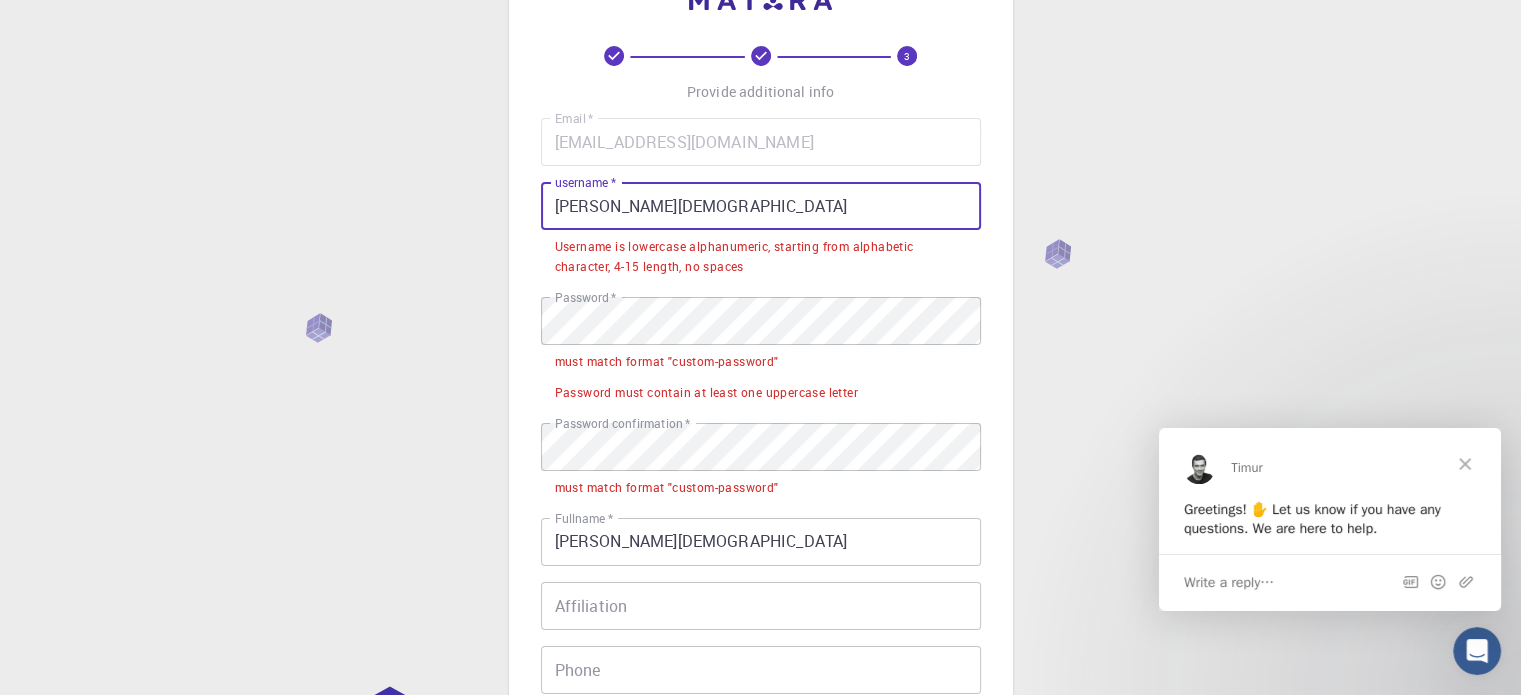 click on "[PERSON_NAME][DEMOGRAPHIC_DATA]" at bounding box center [761, 206] 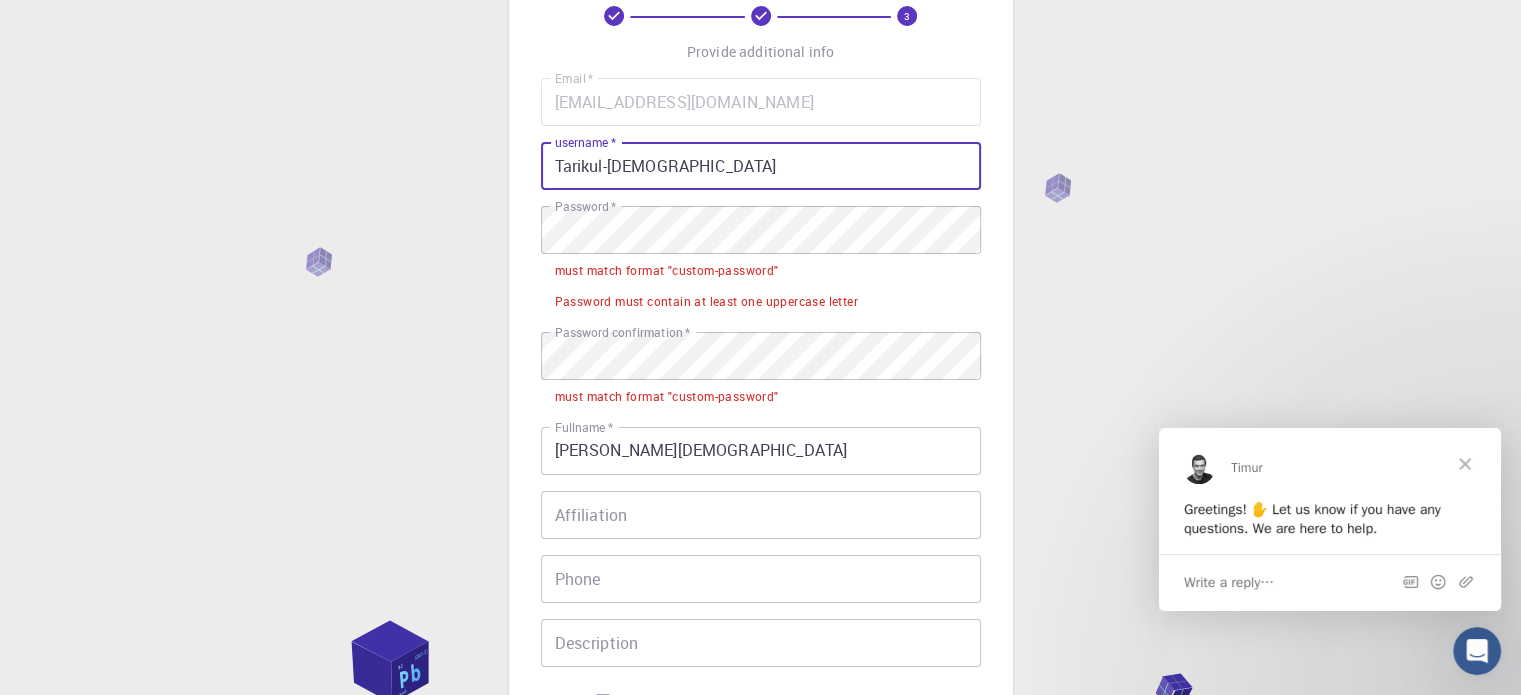 scroll, scrollTop: 112, scrollLeft: 0, axis: vertical 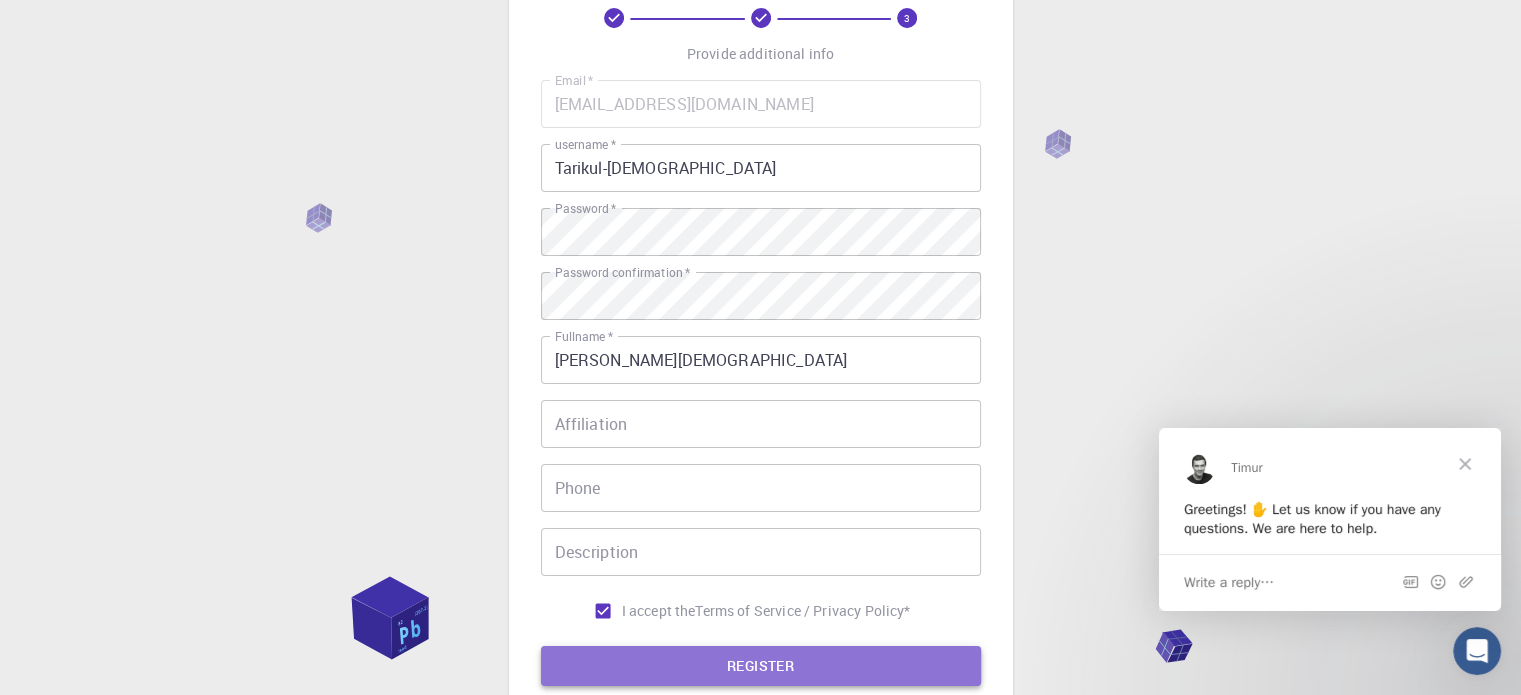 click on "REGISTER" at bounding box center [761, 666] 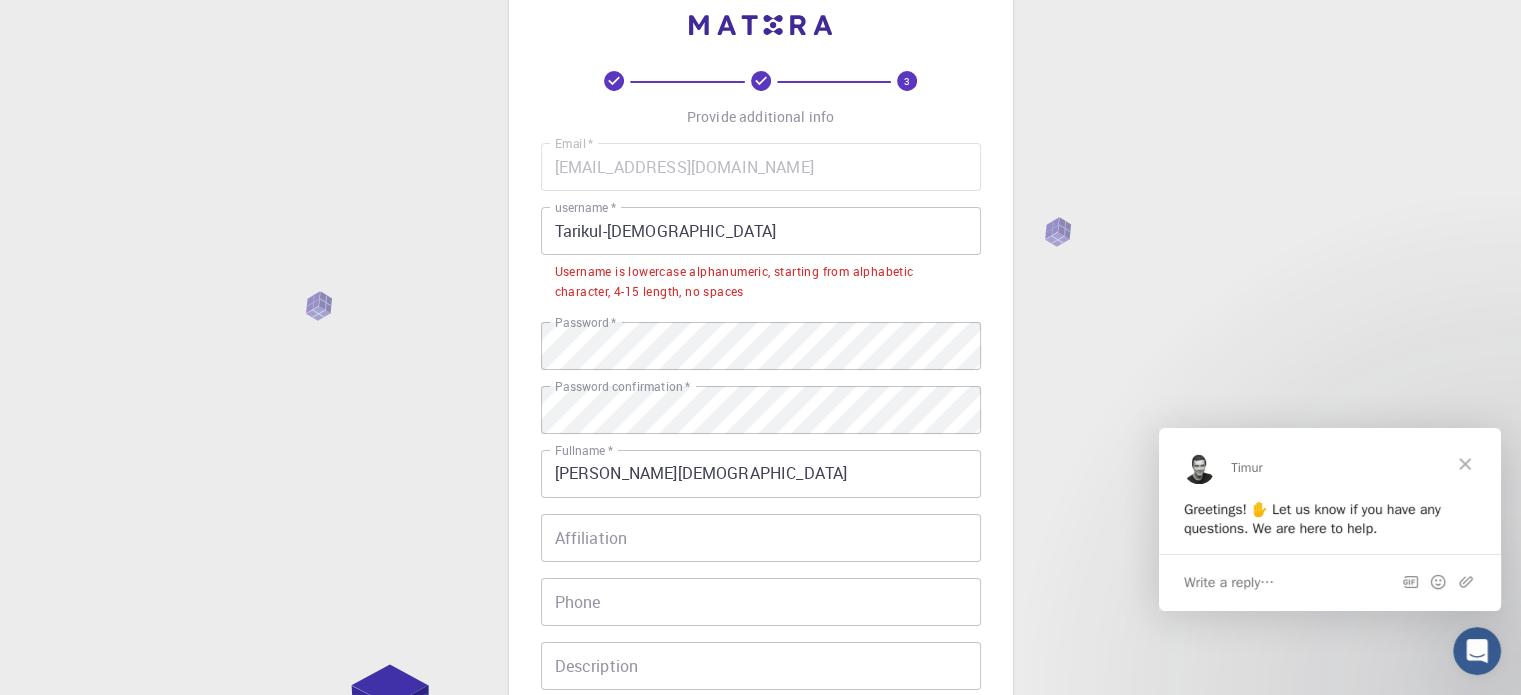 scroll, scrollTop: 48, scrollLeft: 0, axis: vertical 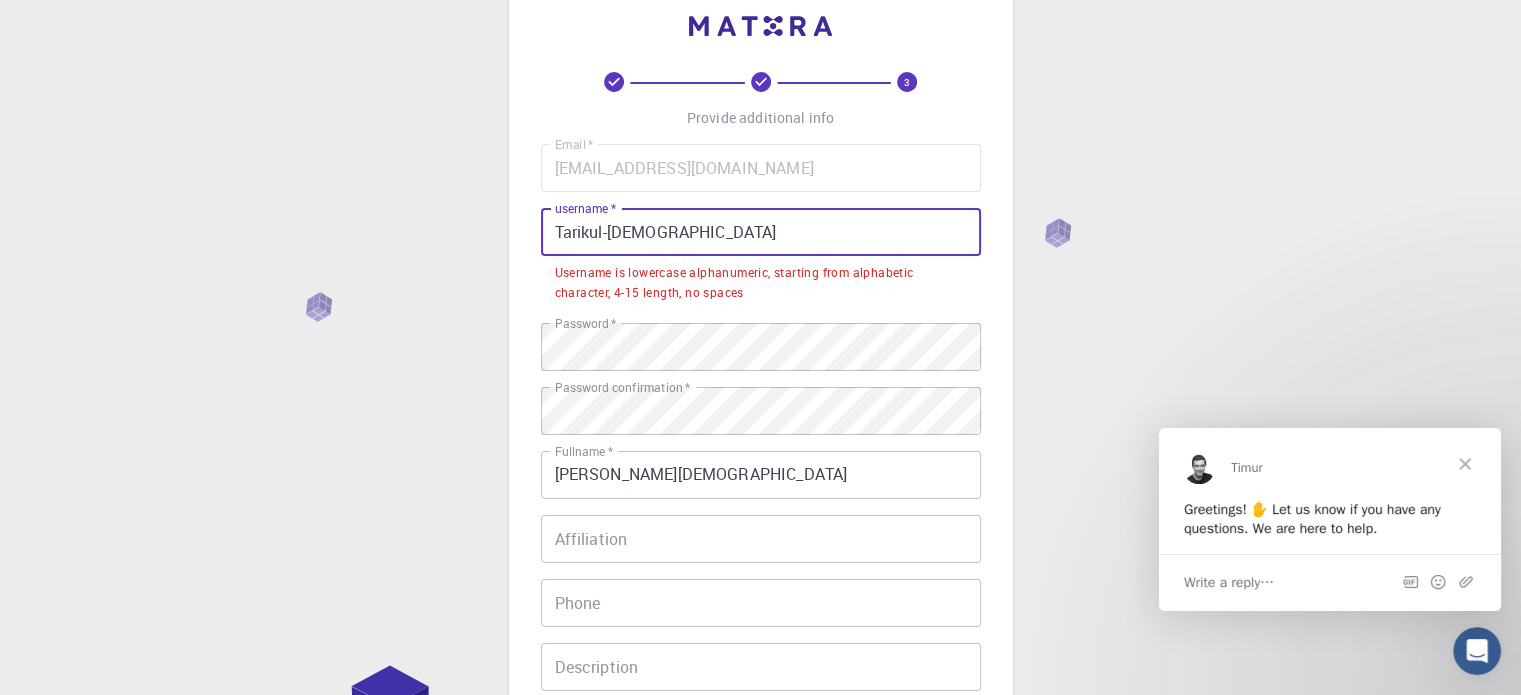 click on "Tarikul-[DEMOGRAPHIC_DATA]" at bounding box center (761, 232) 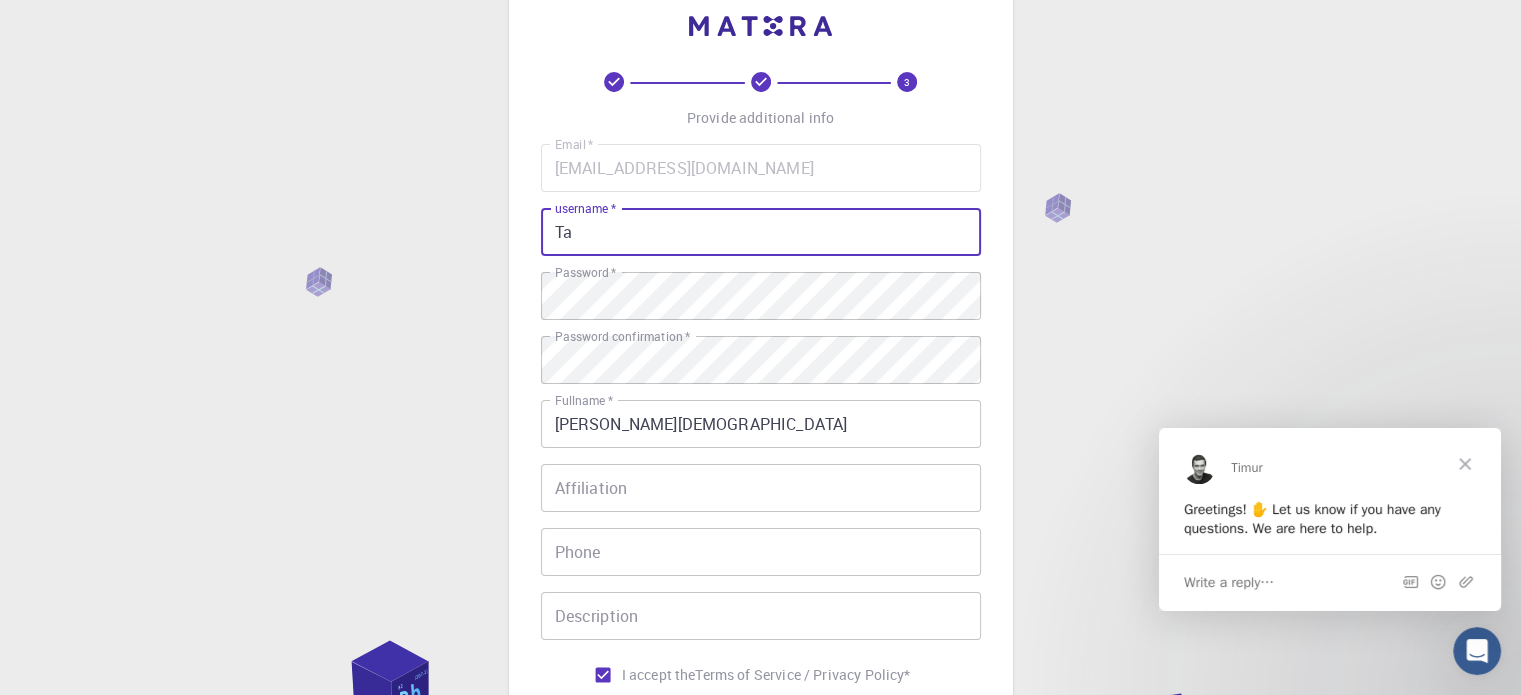 type on "T" 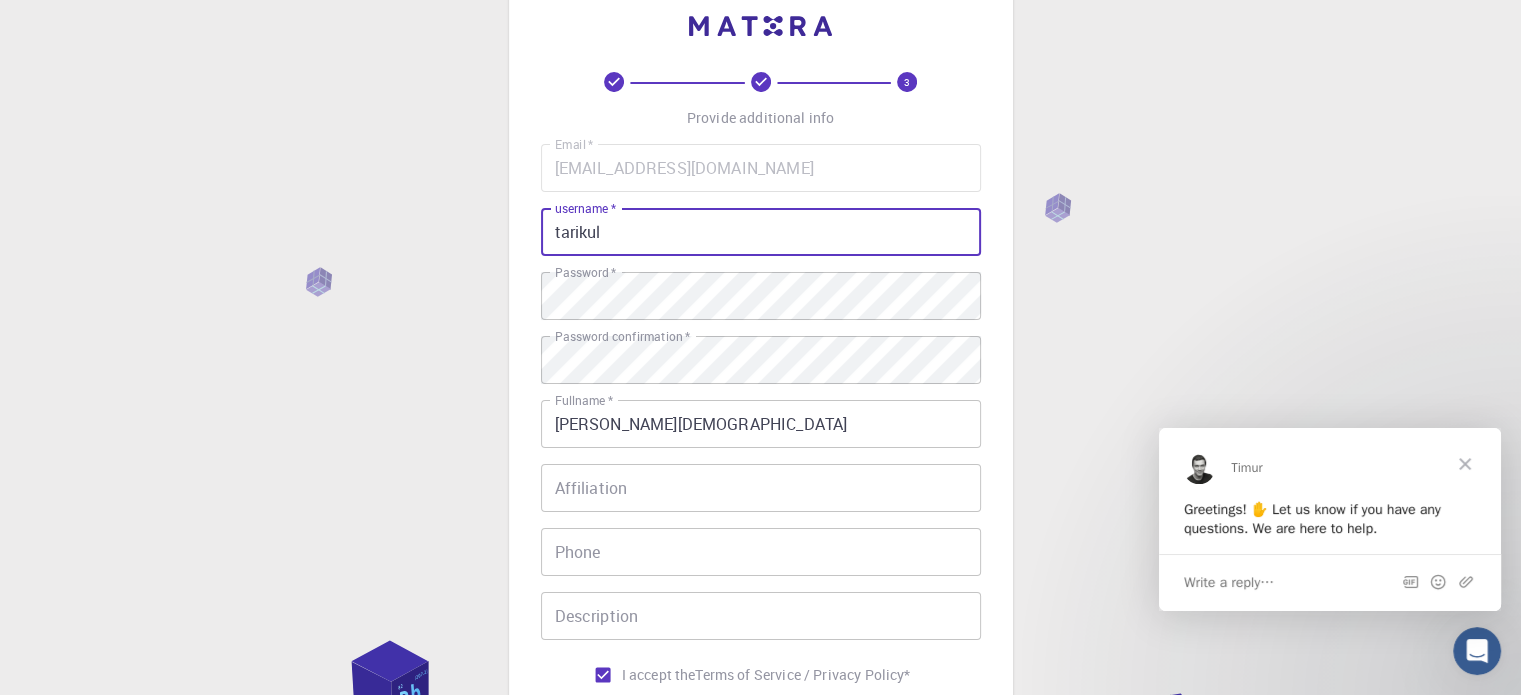 click on "tarikul" at bounding box center [761, 232] 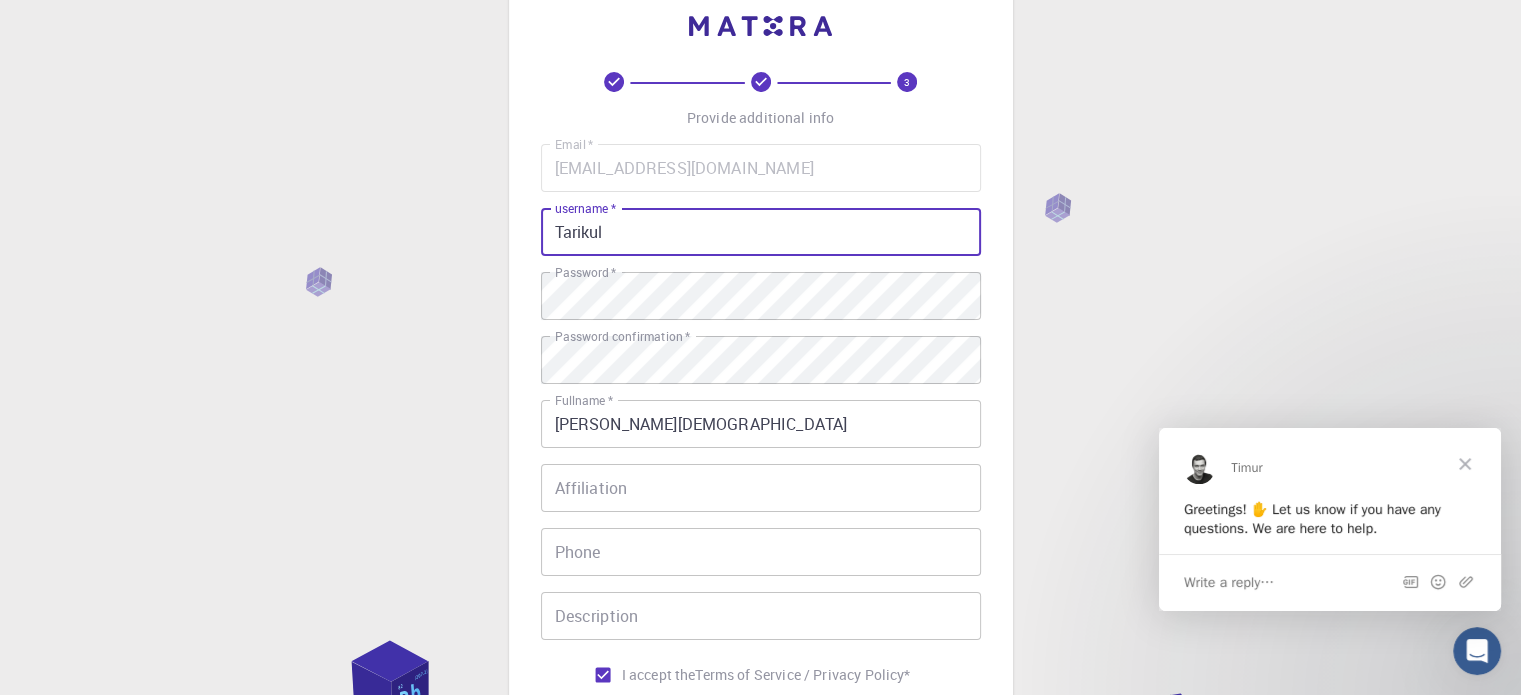 scroll, scrollTop: 322, scrollLeft: 0, axis: vertical 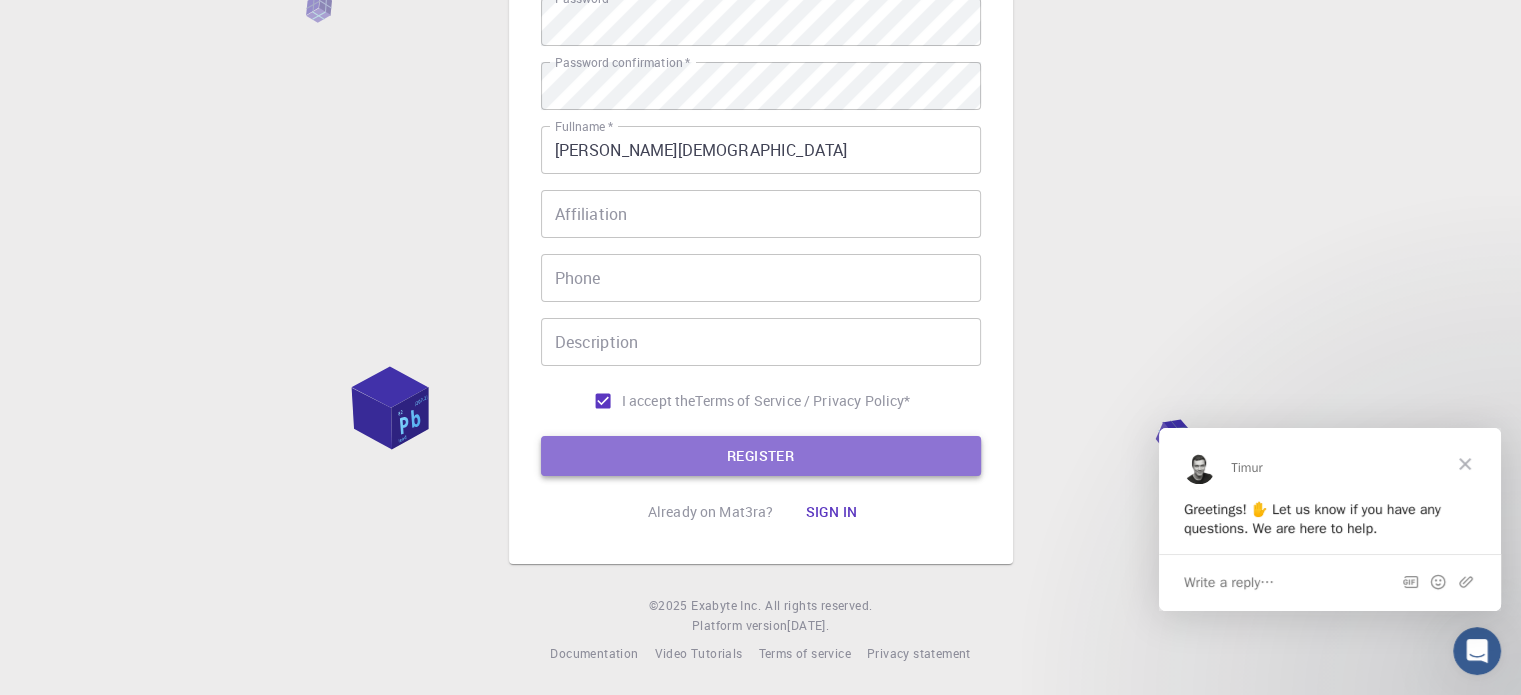 click on "REGISTER" at bounding box center [761, 456] 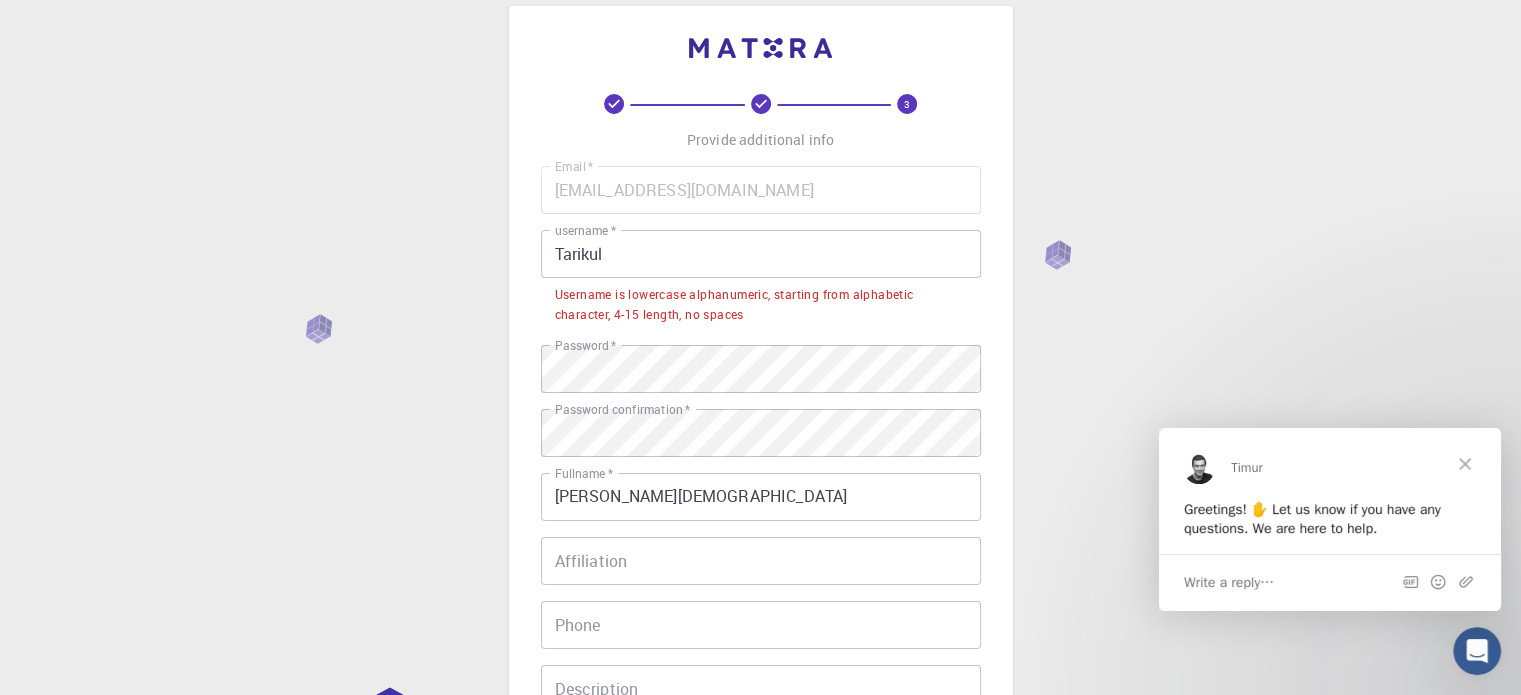 scroll, scrollTop: 20, scrollLeft: 0, axis: vertical 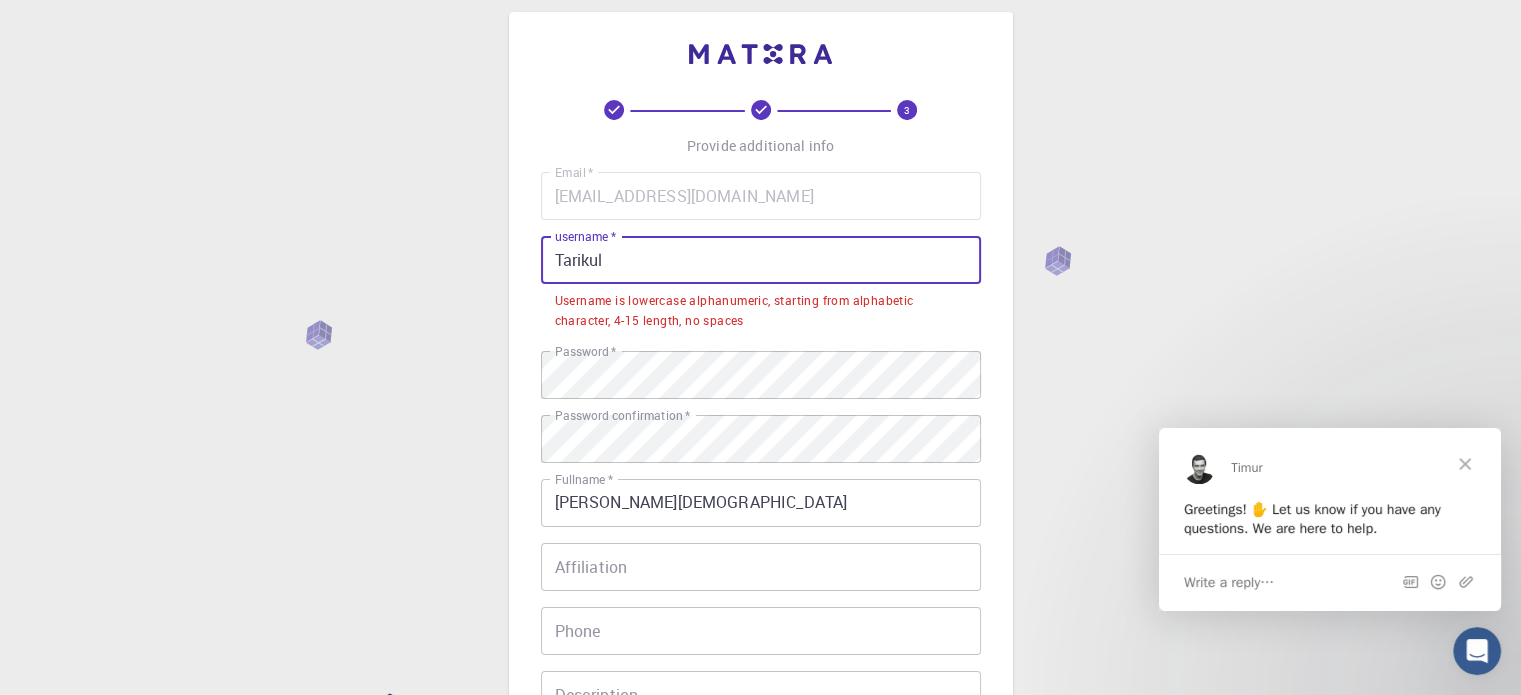 click on "Tarikul" at bounding box center (761, 260) 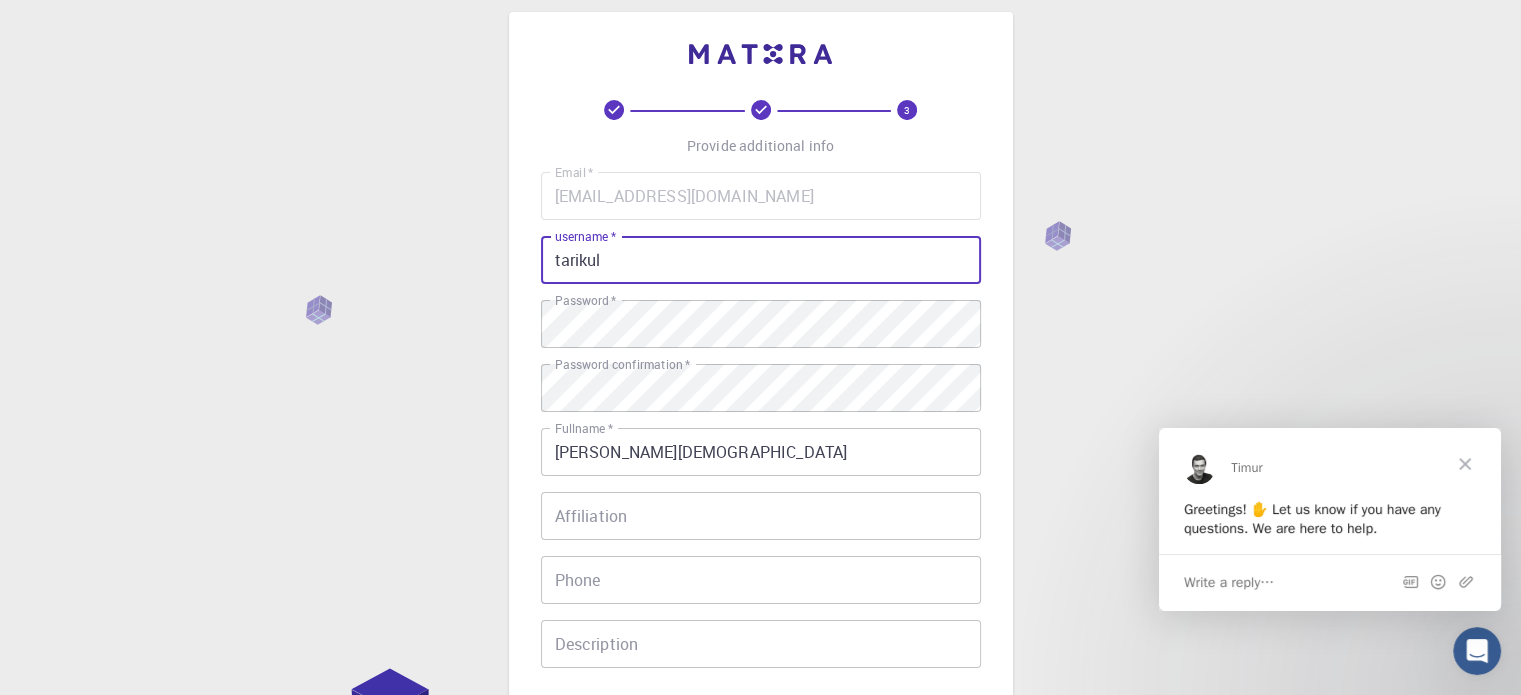 scroll, scrollTop: 322, scrollLeft: 0, axis: vertical 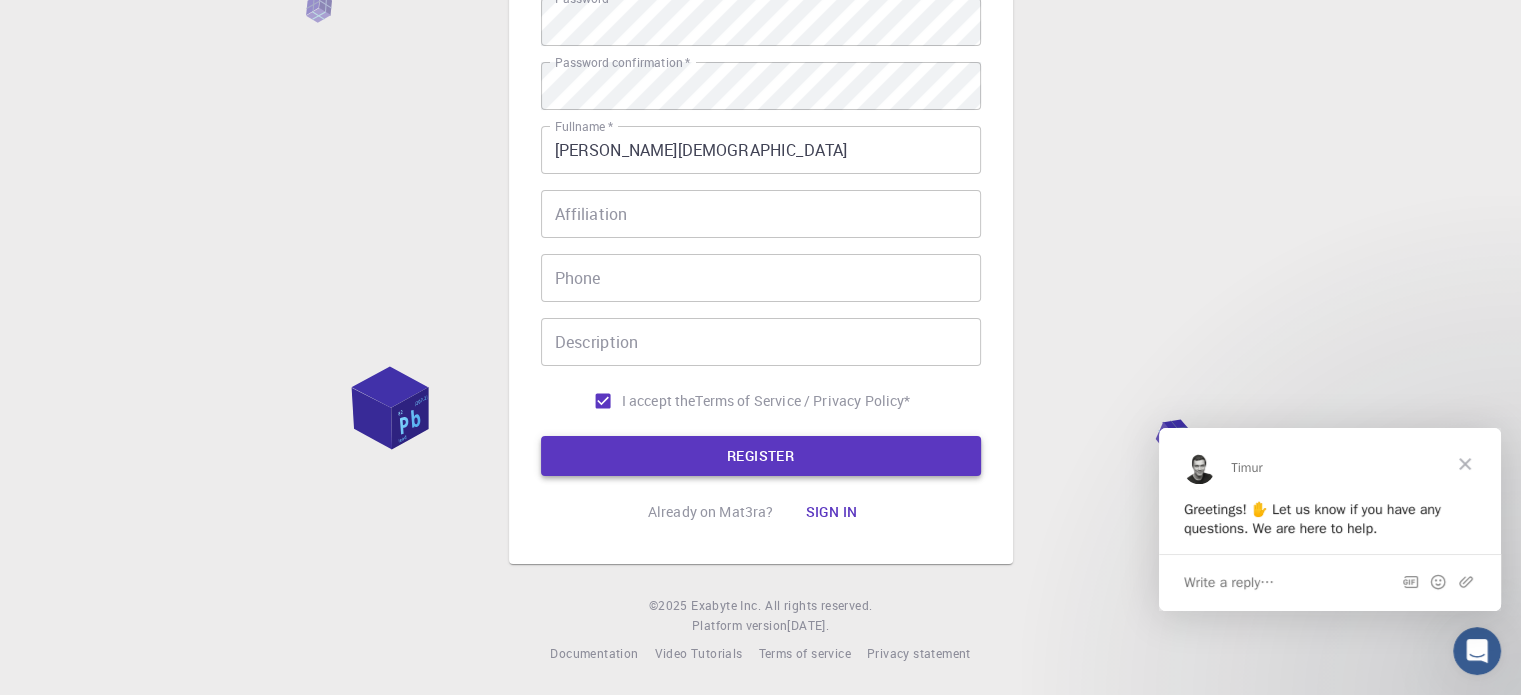 type on "tarikul" 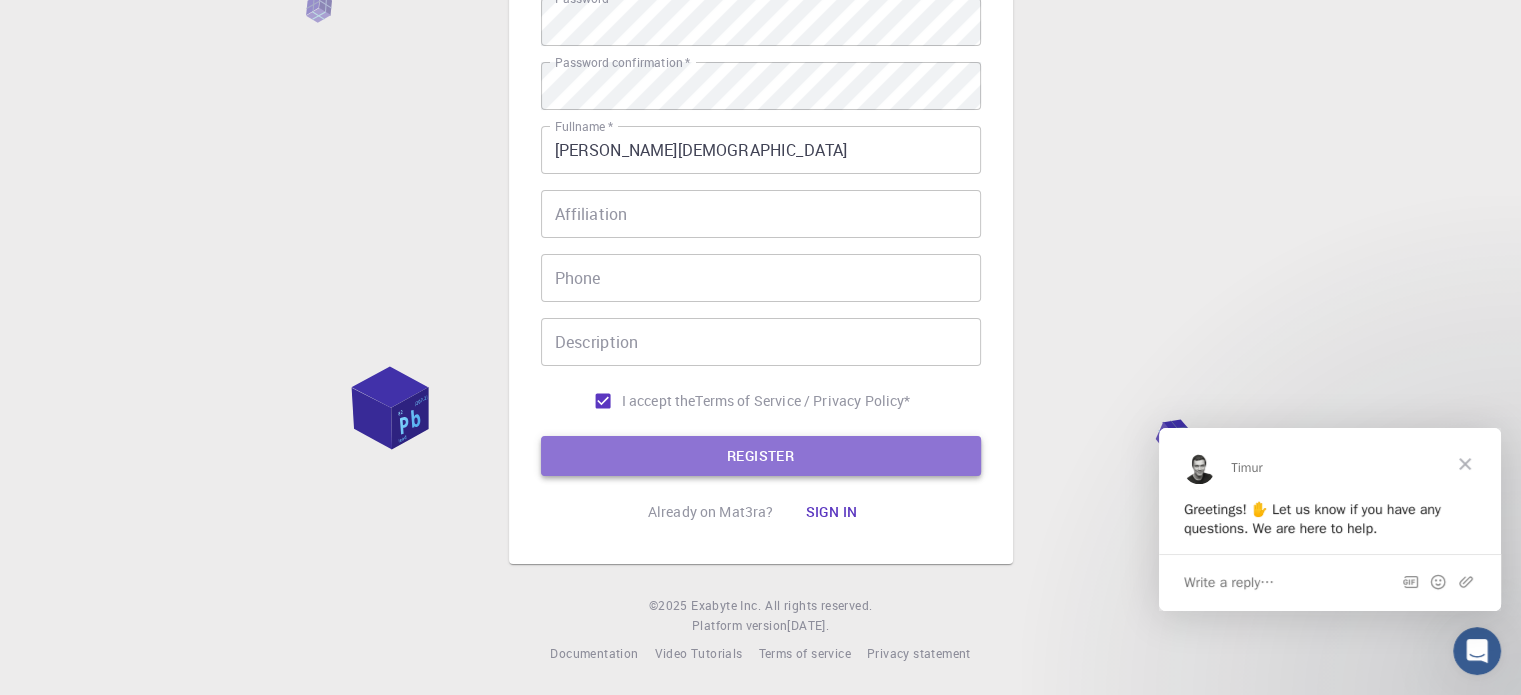 click on "REGISTER" at bounding box center (761, 456) 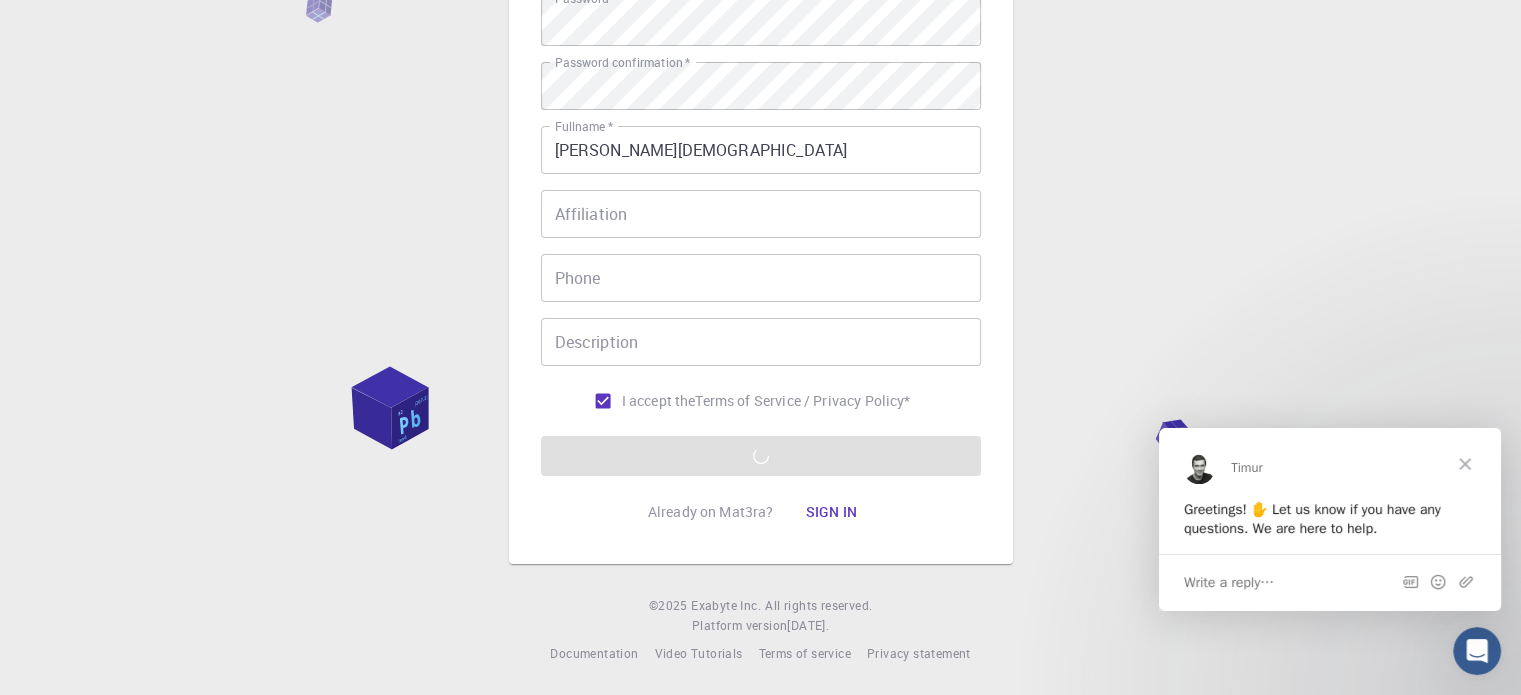 scroll, scrollTop: 0, scrollLeft: 0, axis: both 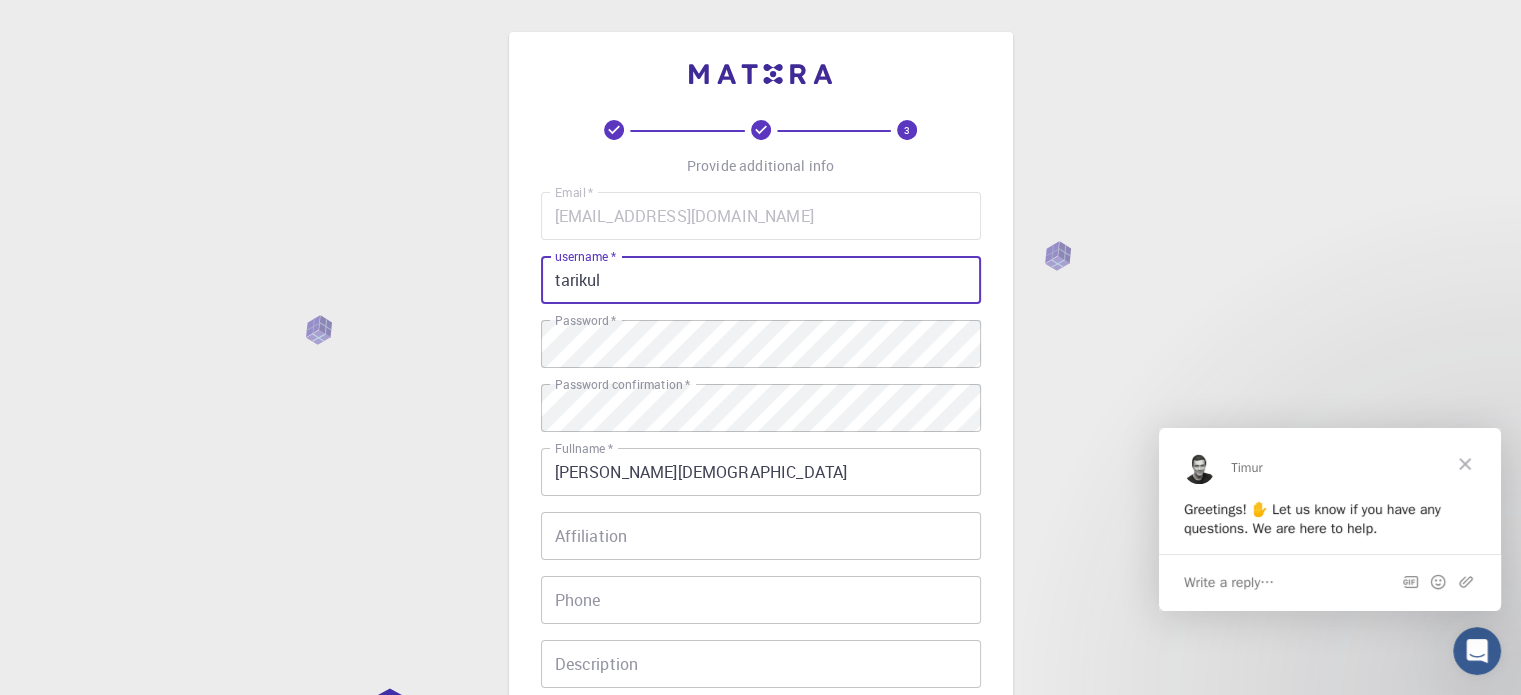 click on "tarikul" at bounding box center (761, 280) 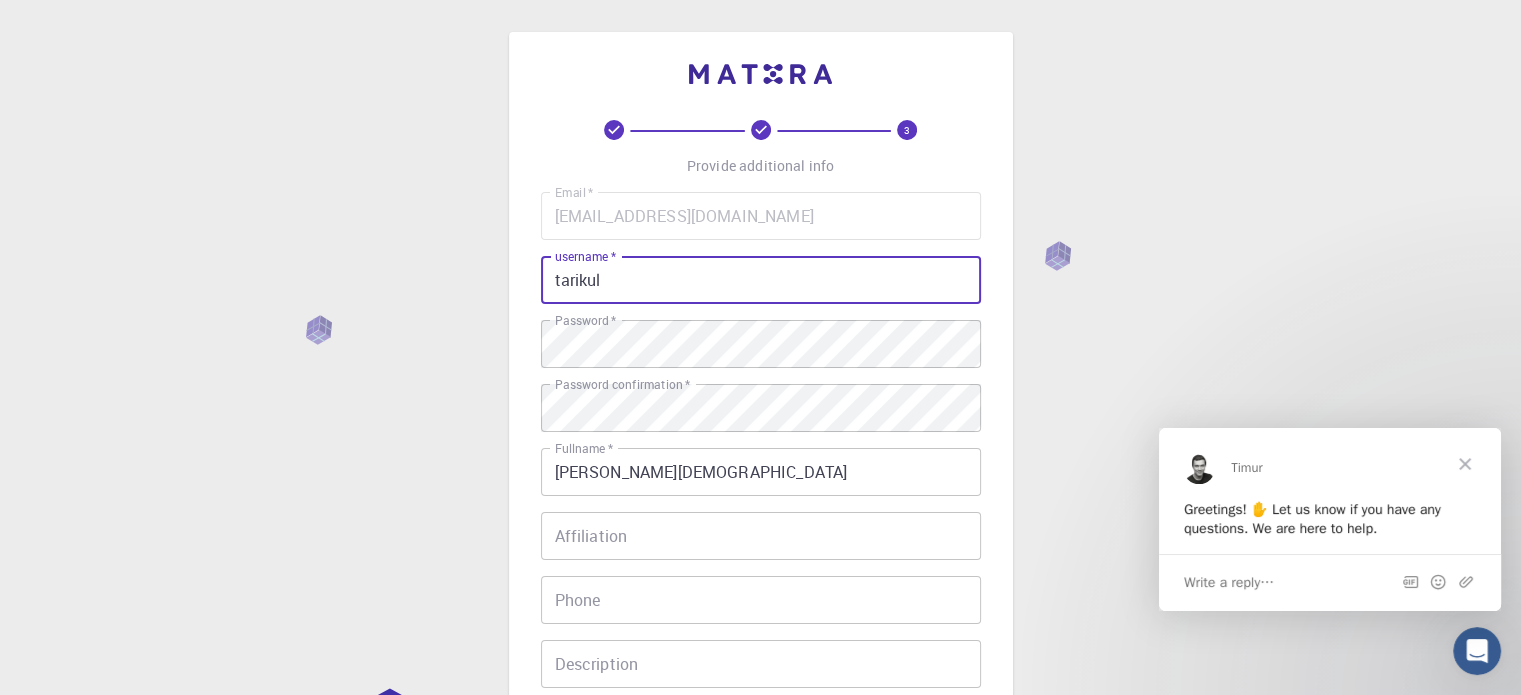 scroll, scrollTop: 322, scrollLeft: 0, axis: vertical 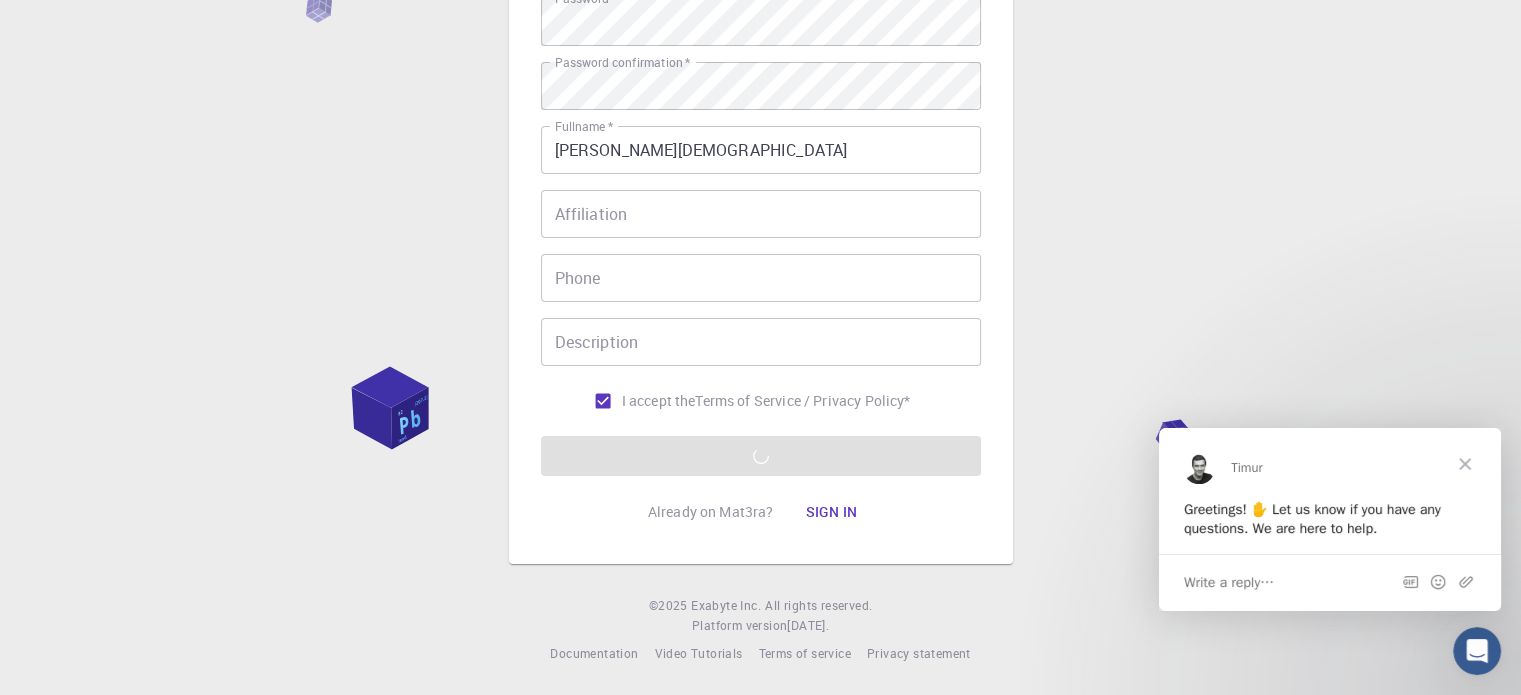 click on "Email   * [EMAIL_ADDRESS][DOMAIN_NAME] Email   * username   * tarikul username   * Password   * Password   * Password confirmation   * Password confirmation   * Fullname   * [PERSON_NAME] Fullname   * Affiliation Affiliation Phone Phone Description Description I accept the  Terms of Service / Privacy Policy  * REGISTER" at bounding box center (761, 173) 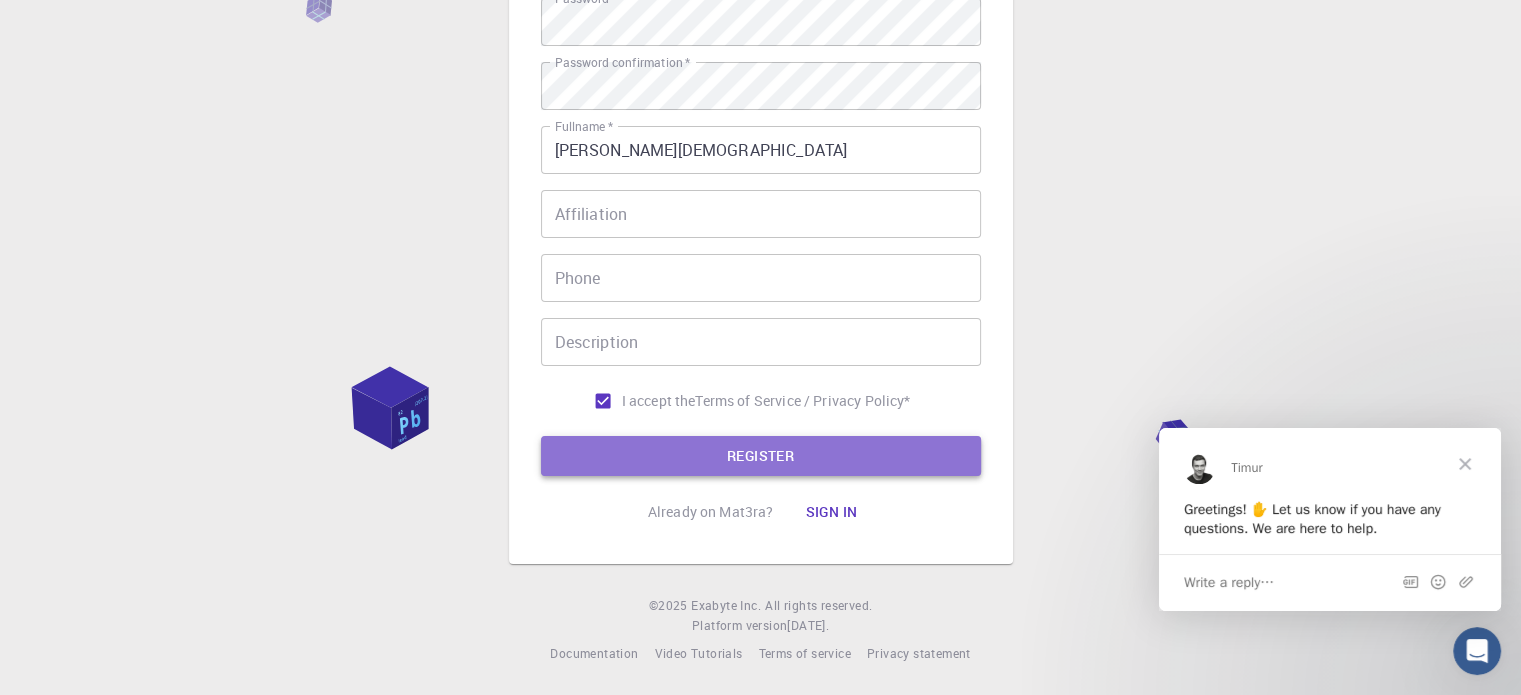 click on "REGISTER" at bounding box center [761, 456] 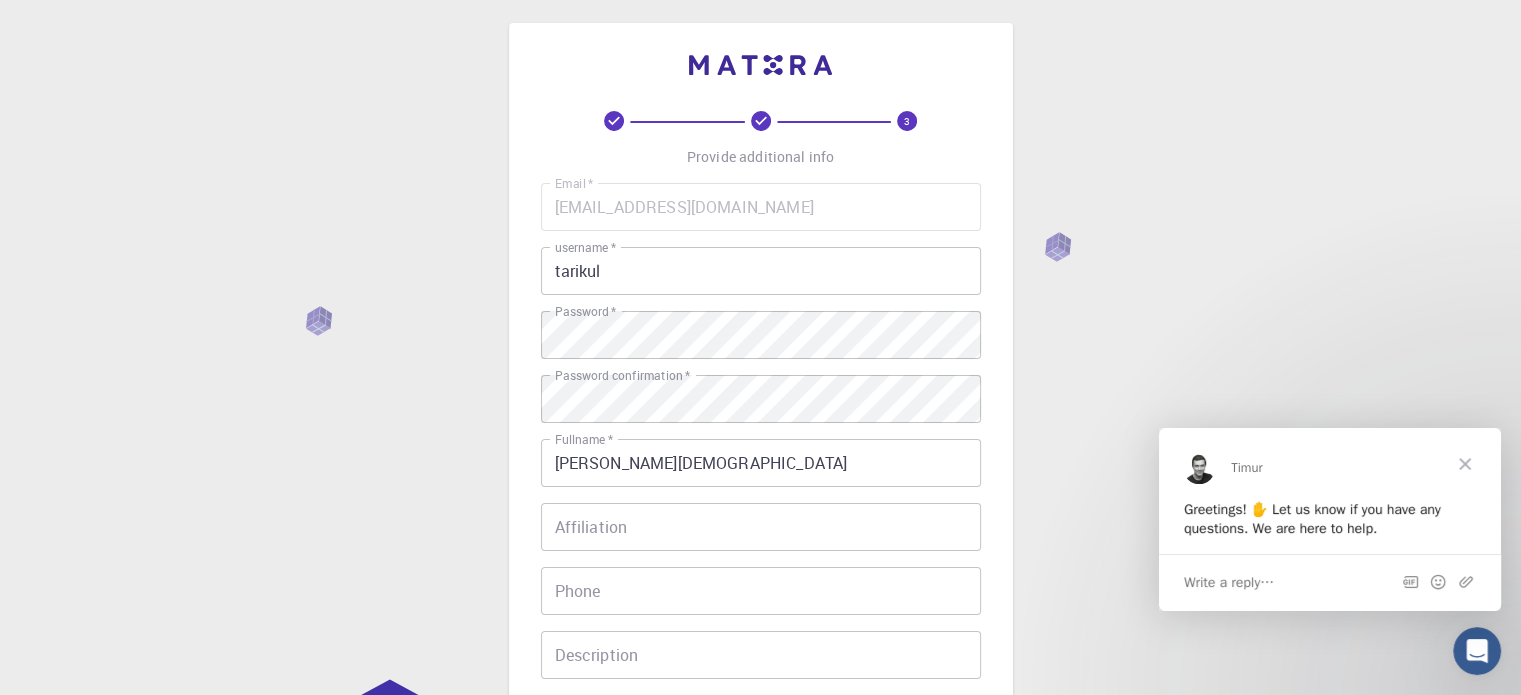 scroll, scrollTop: 322, scrollLeft: 0, axis: vertical 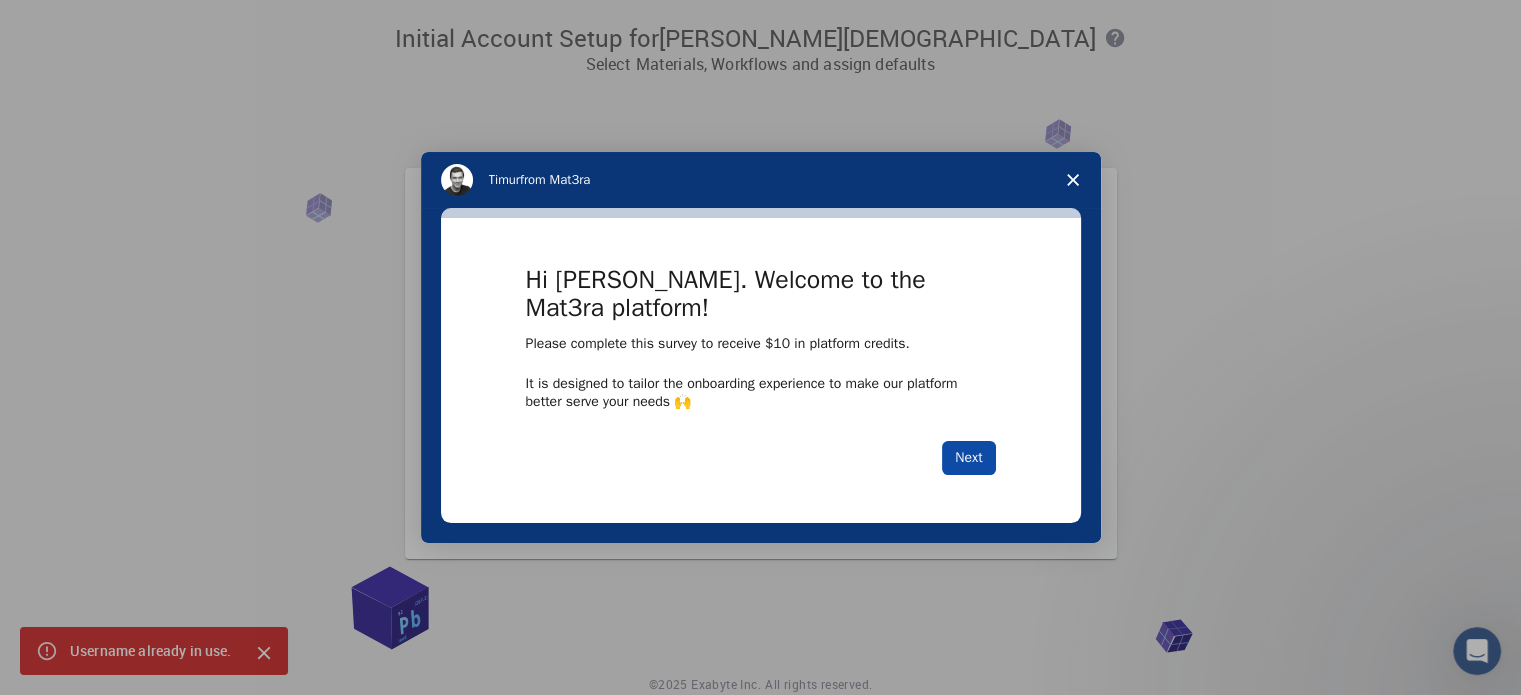 click on "Next" at bounding box center [968, 458] 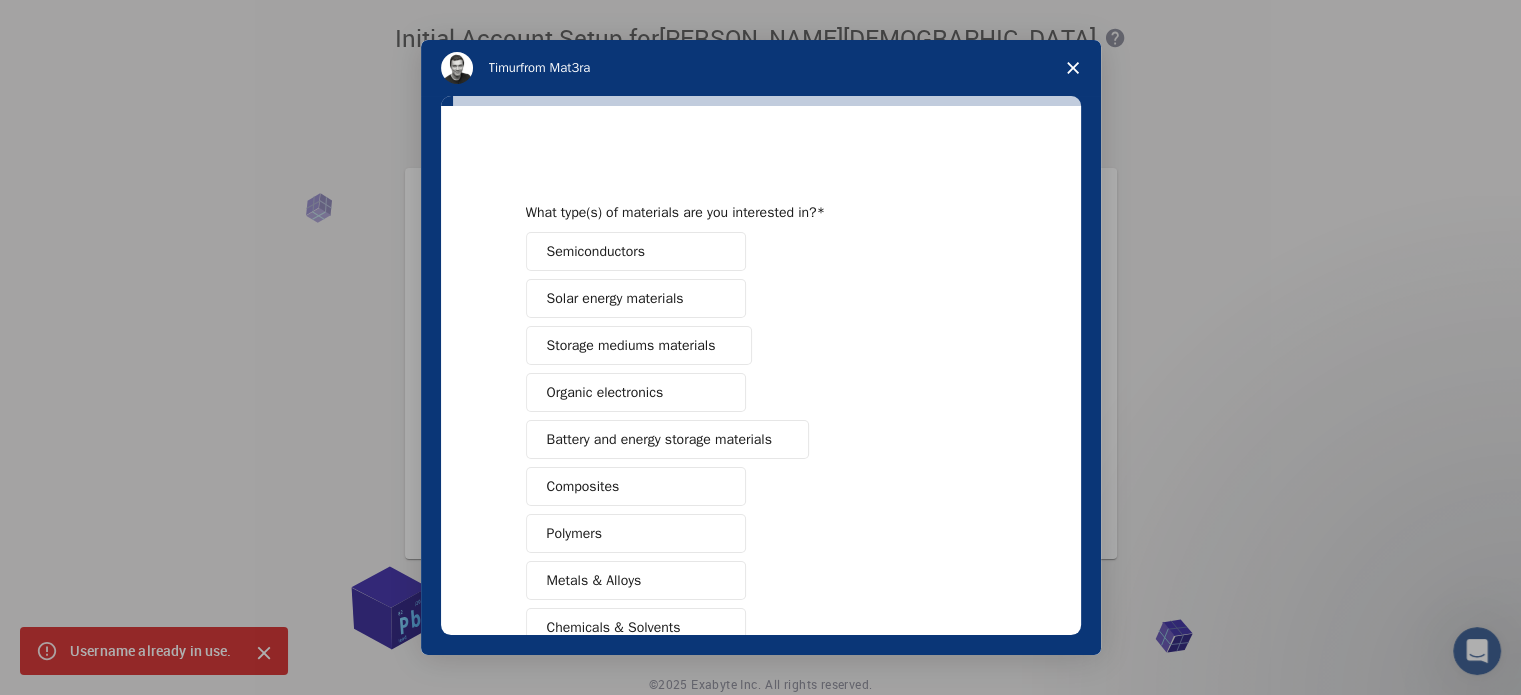 click on "Semiconductors" at bounding box center (596, 251) 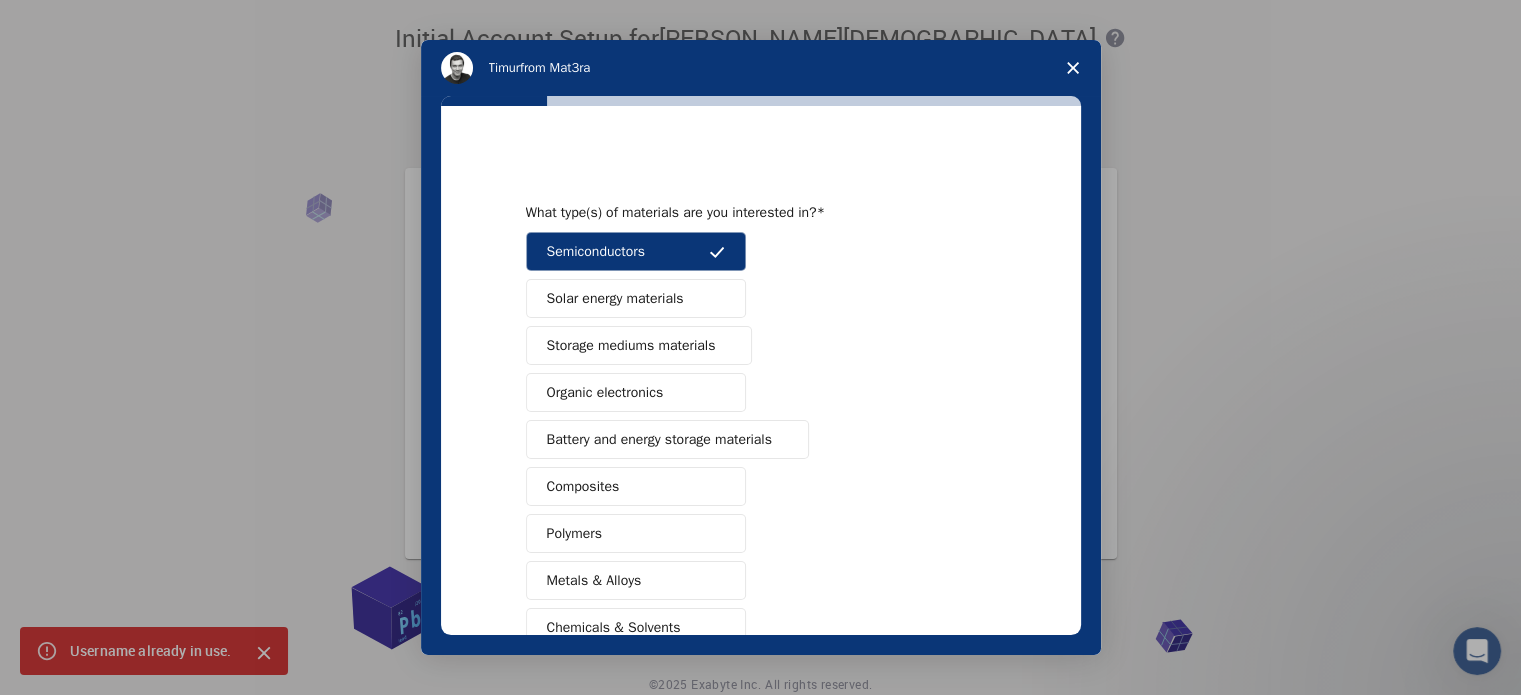 click on "Solar energy materials" at bounding box center [615, 298] 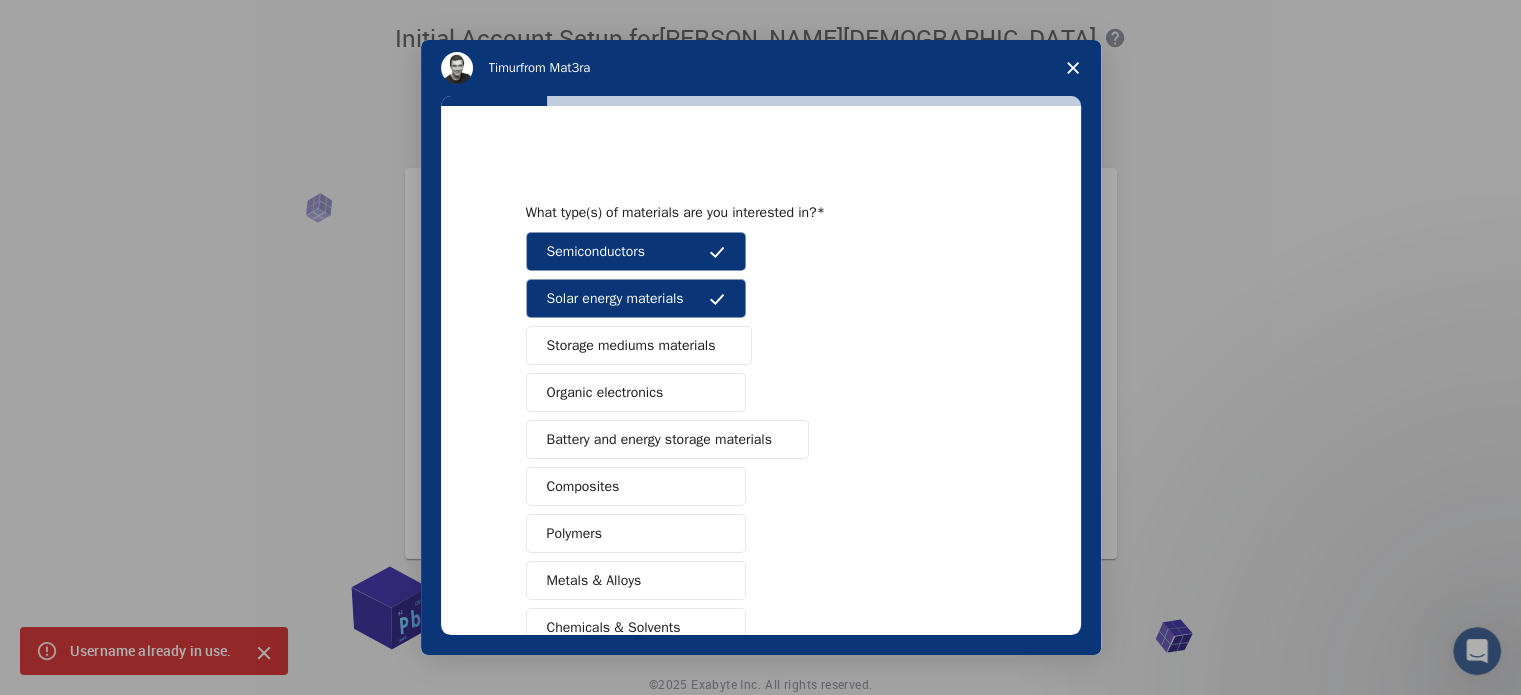 click on "Storage mediums materials" at bounding box center [631, 345] 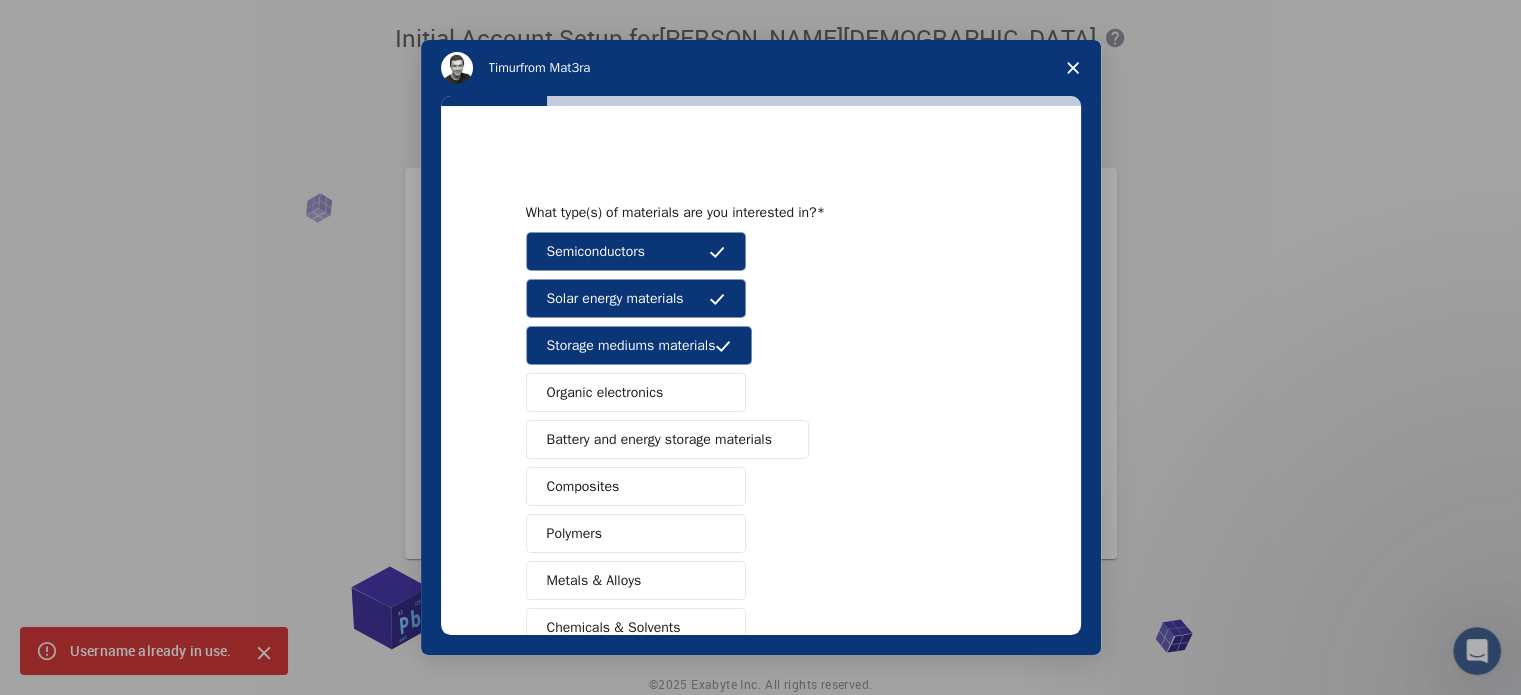 click on "Organic electronics" at bounding box center [636, 392] 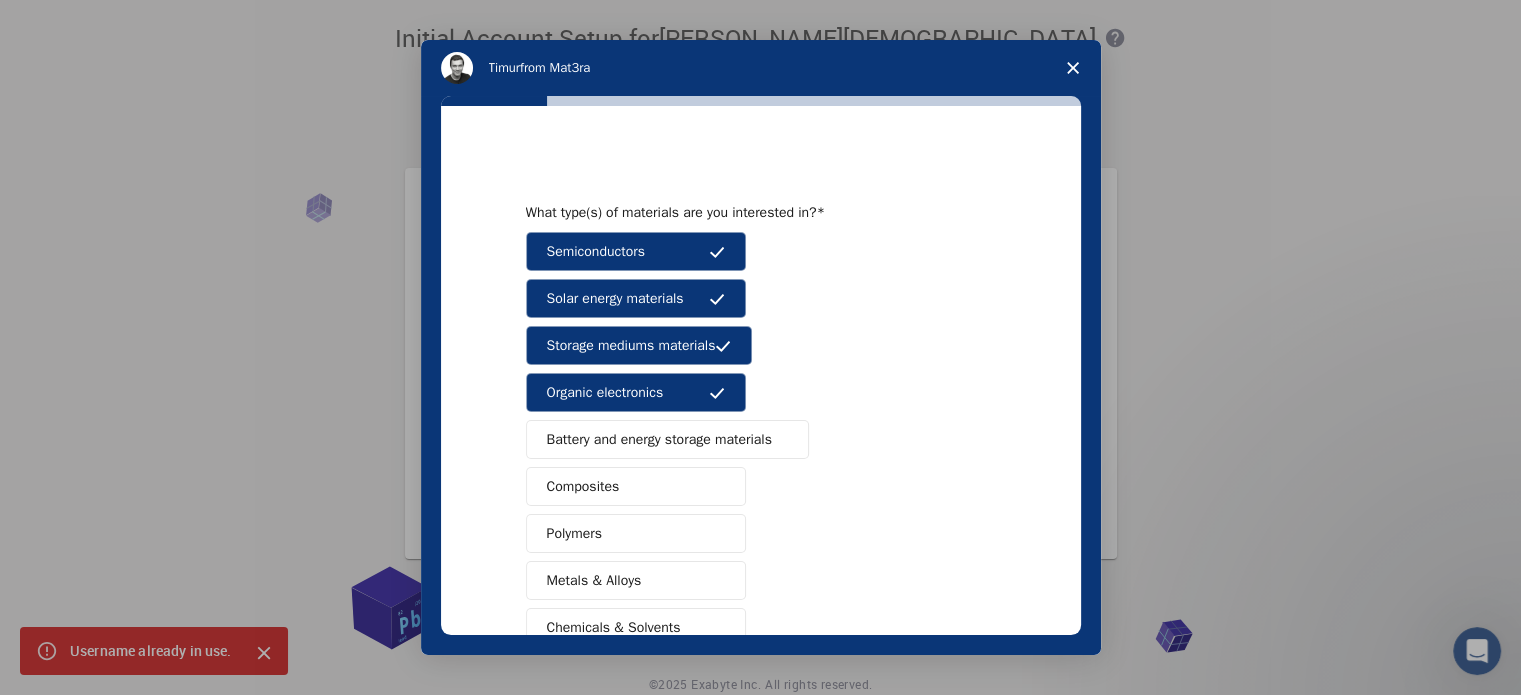click on "Battery and energy storage materials" at bounding box center (659, 439) 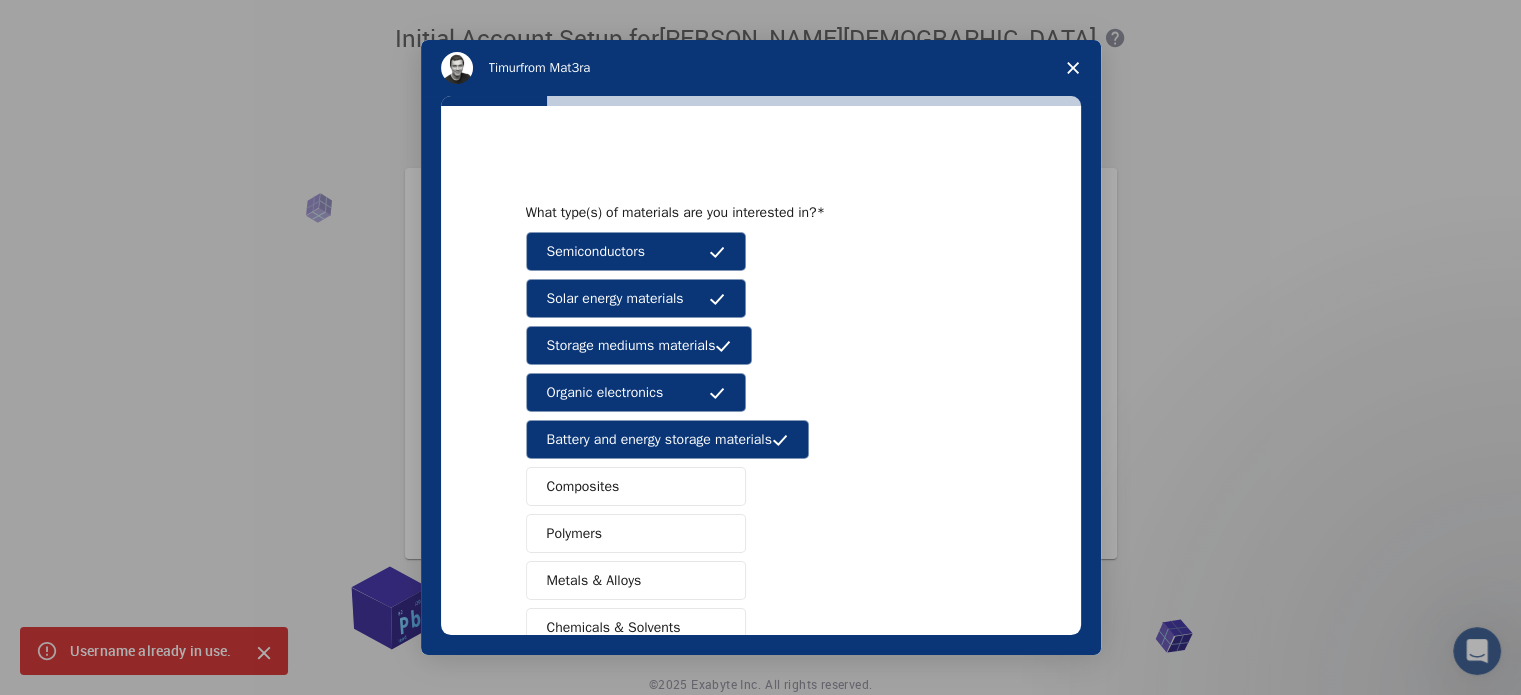 click on "Composites" at bounding box center (636, 486) 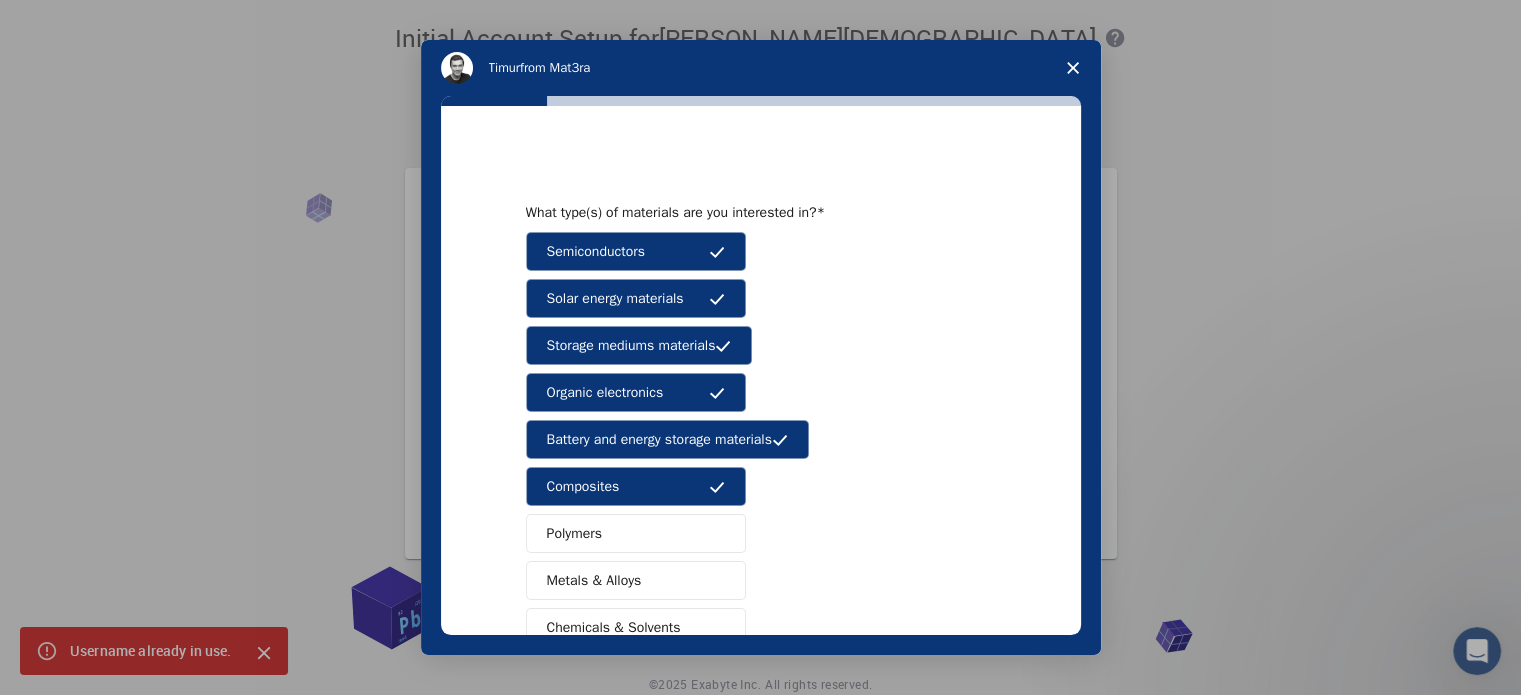 click on "Polymers" at bounding box center [636, 533] 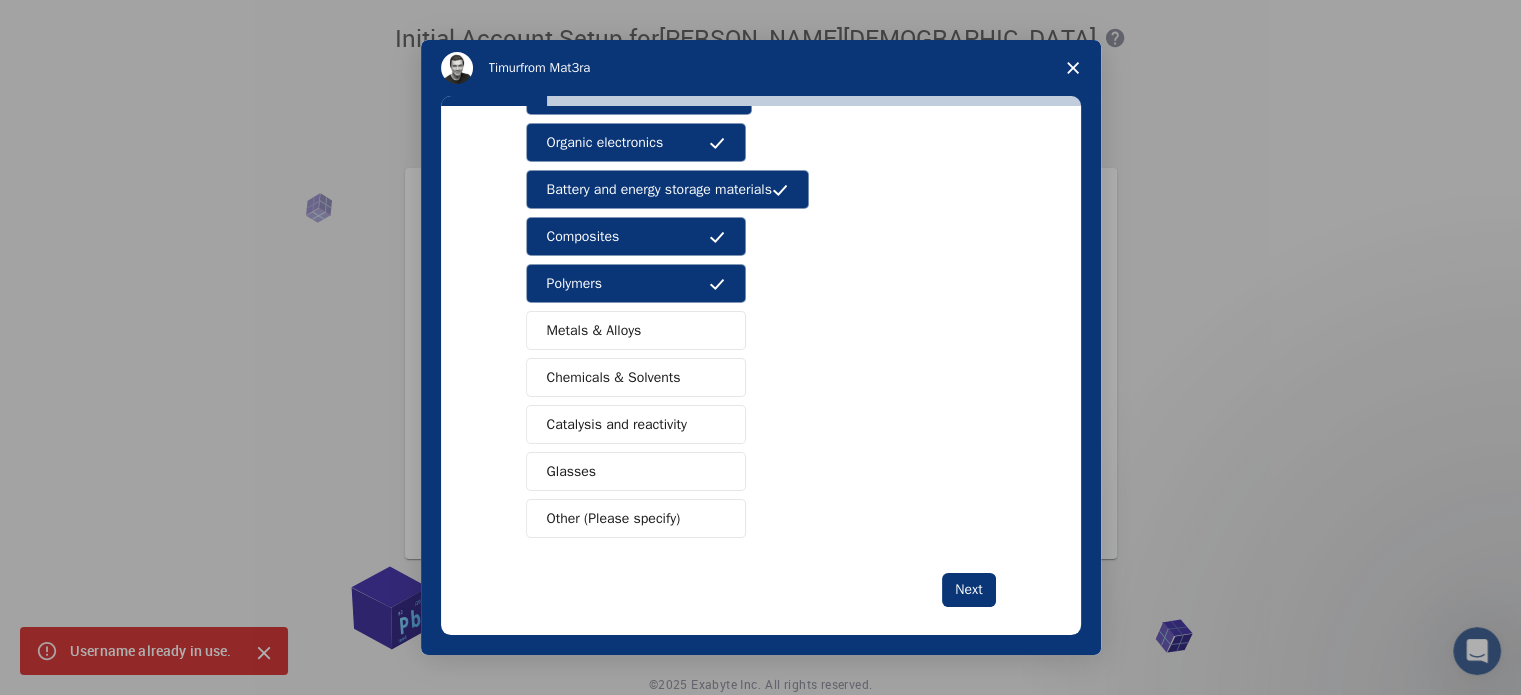 scroll, scrollTop: 251, scrollLeft: 0, axis: vertical 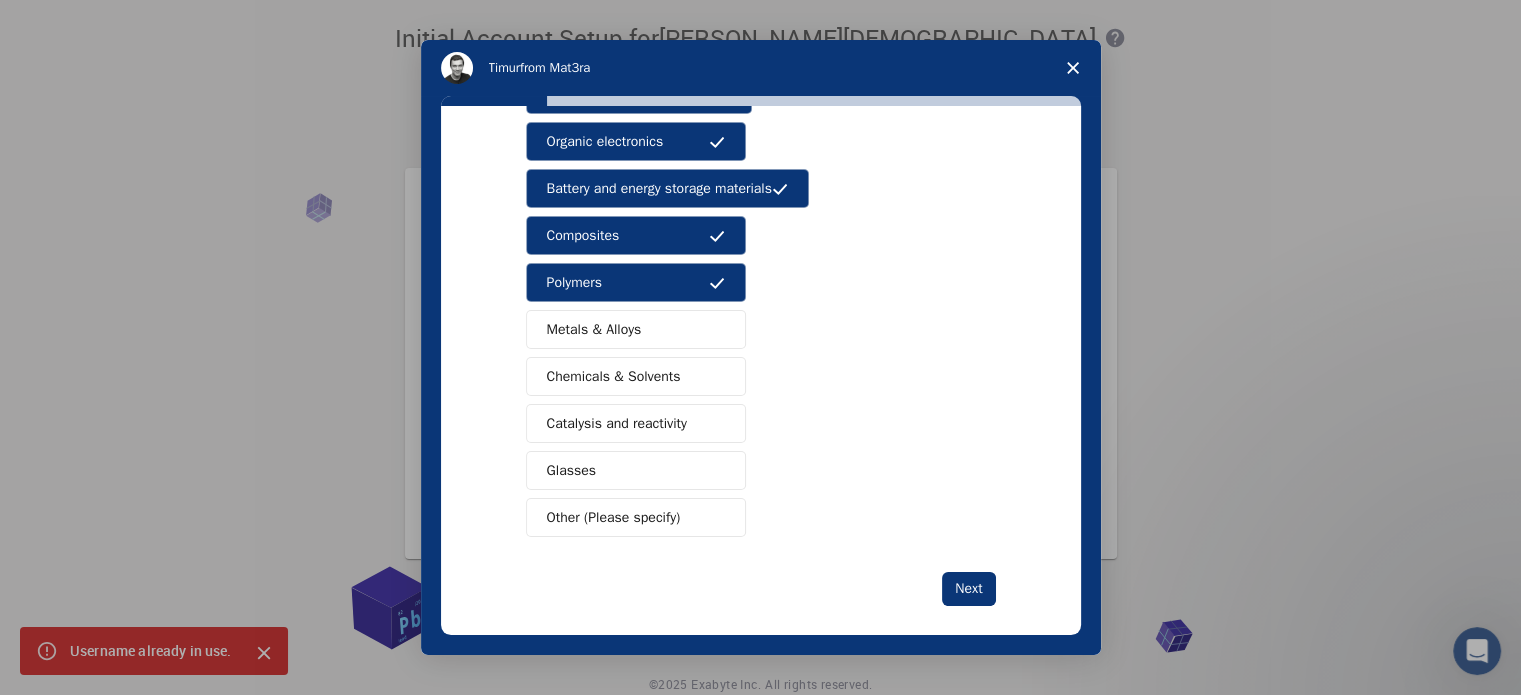 click on "Metals & Alloys" at bounding box center [594, 329] 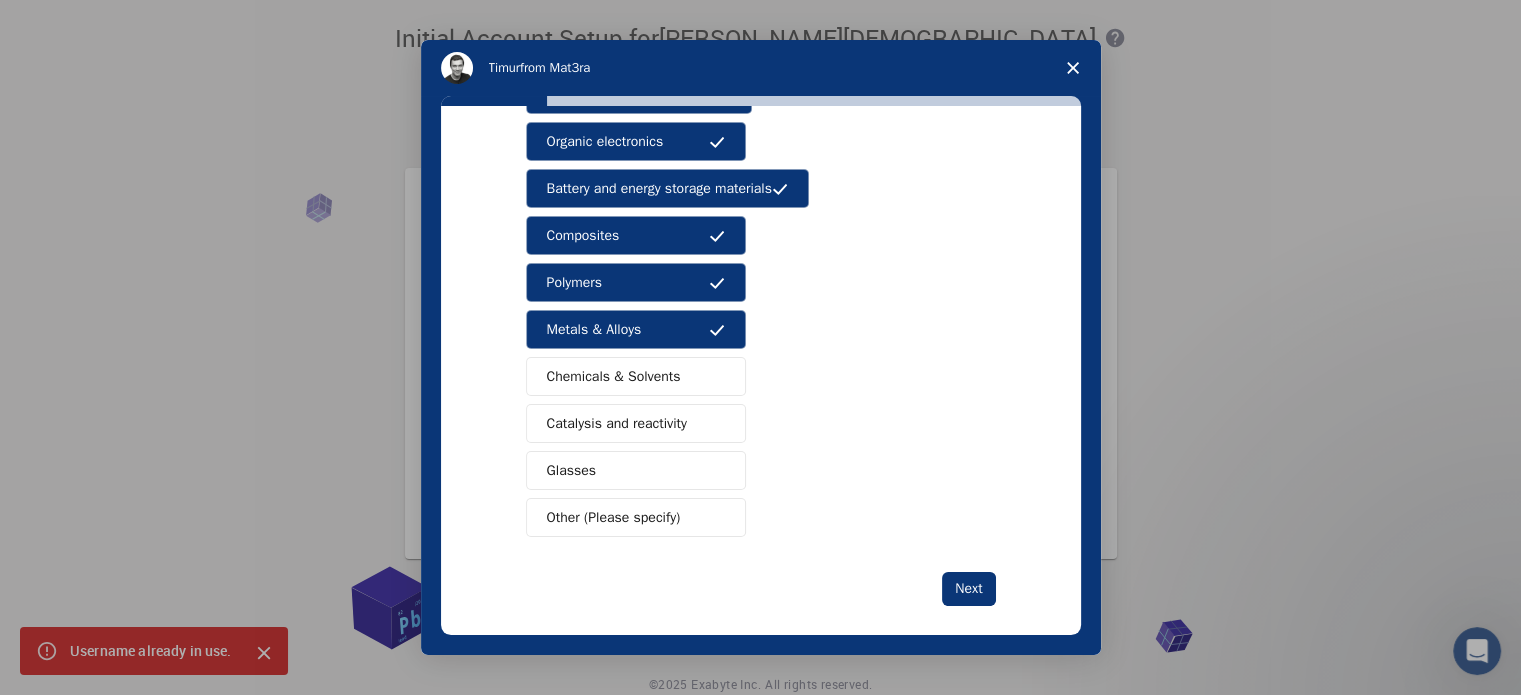 drag, startPoint x: 629, startPoint y: 363, endPoint x: 632, endPoint y: 430, distance: 67.06713 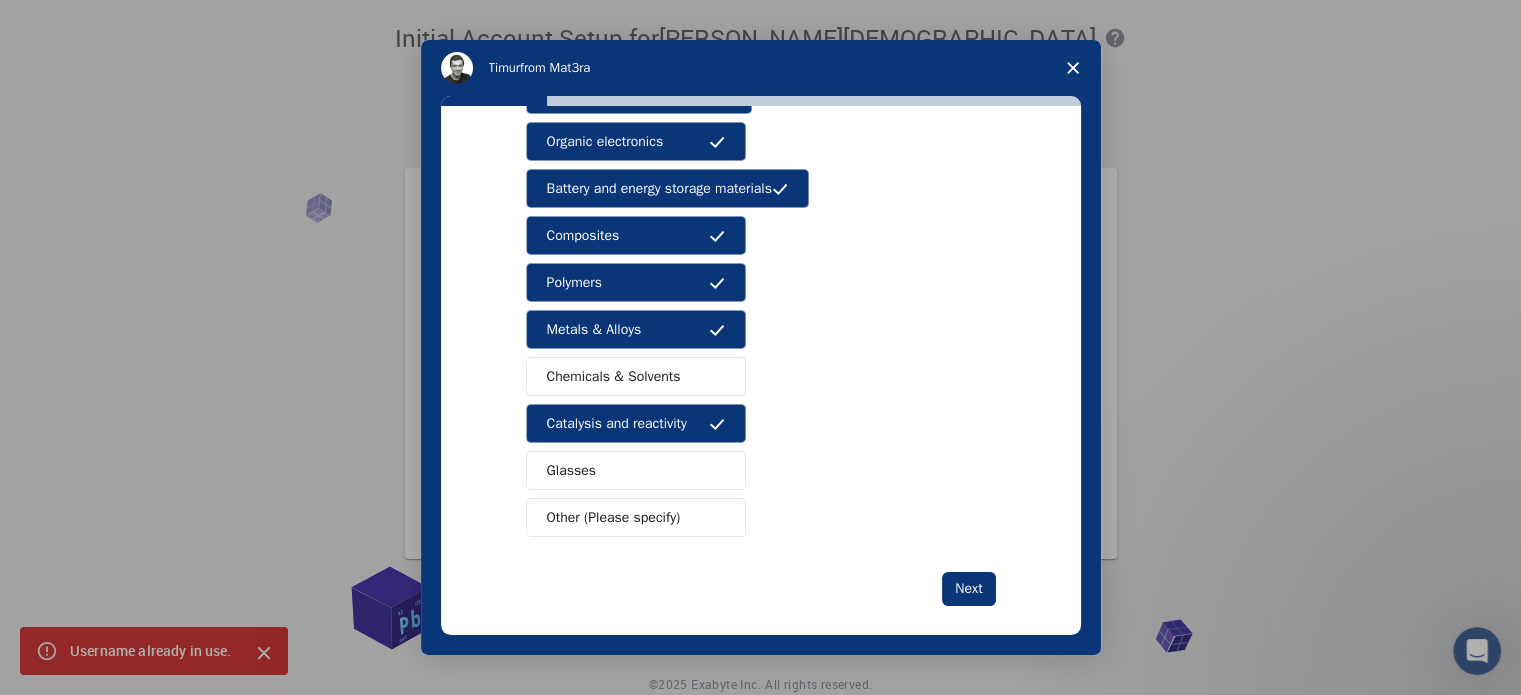 click on "Chemicals & Solvents" at bounding box center (614, 376) 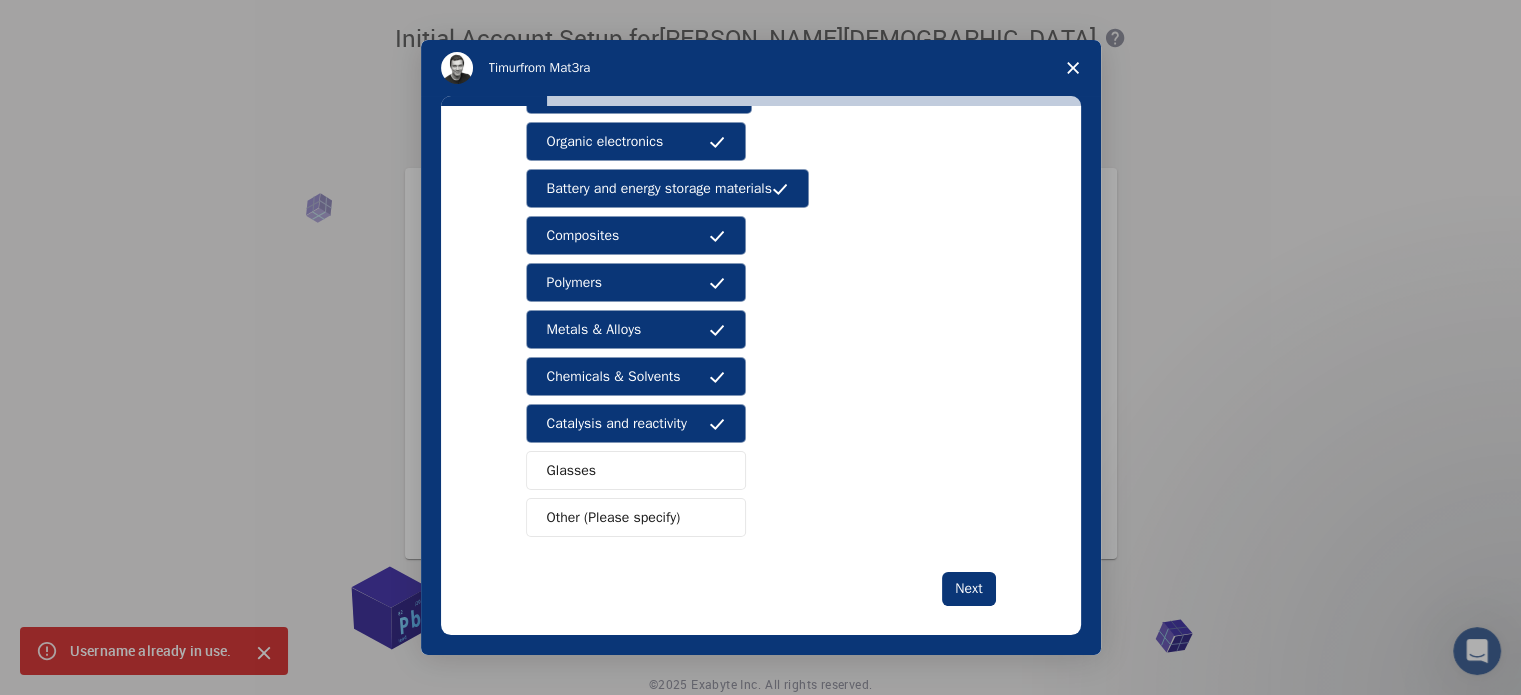 click on "Glasses" at bounding box center (636, 470) 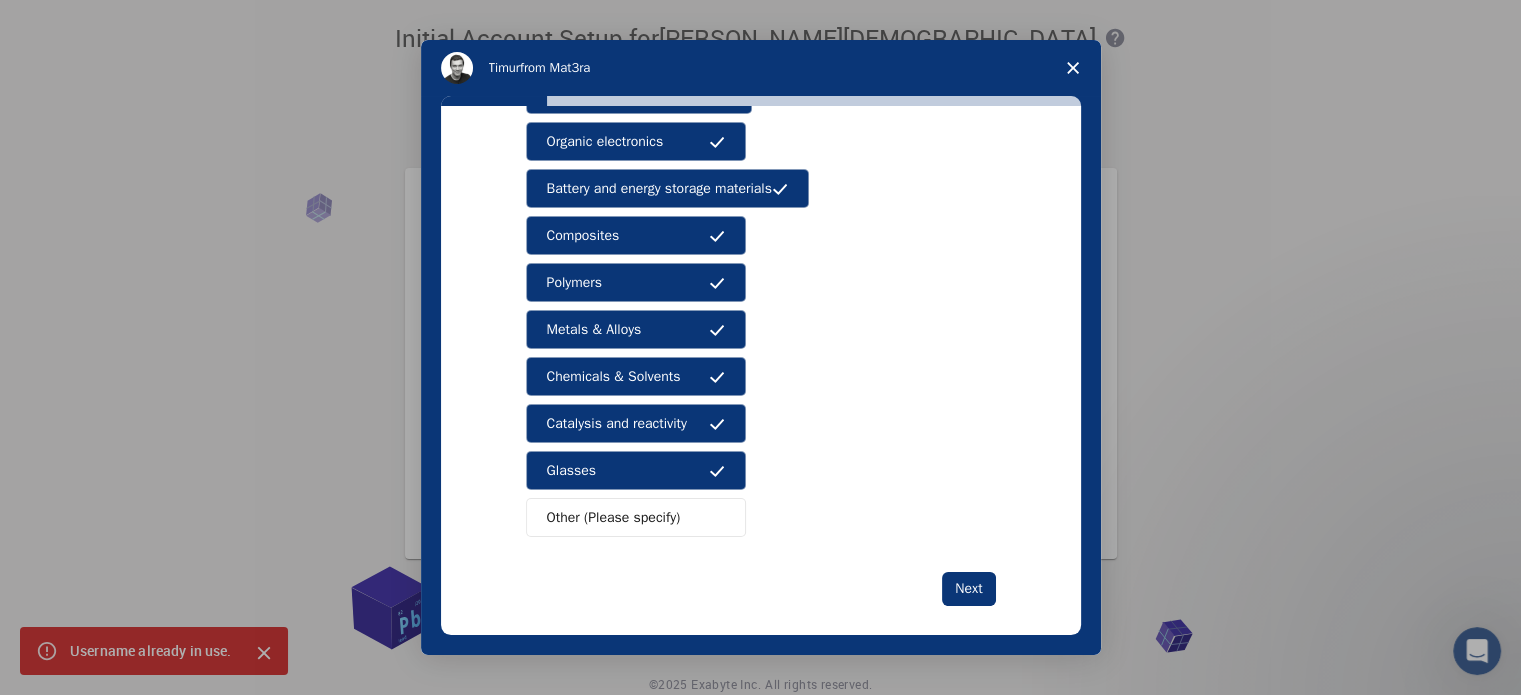click on "Other (Please specify)" at bounding box center (614, 517) 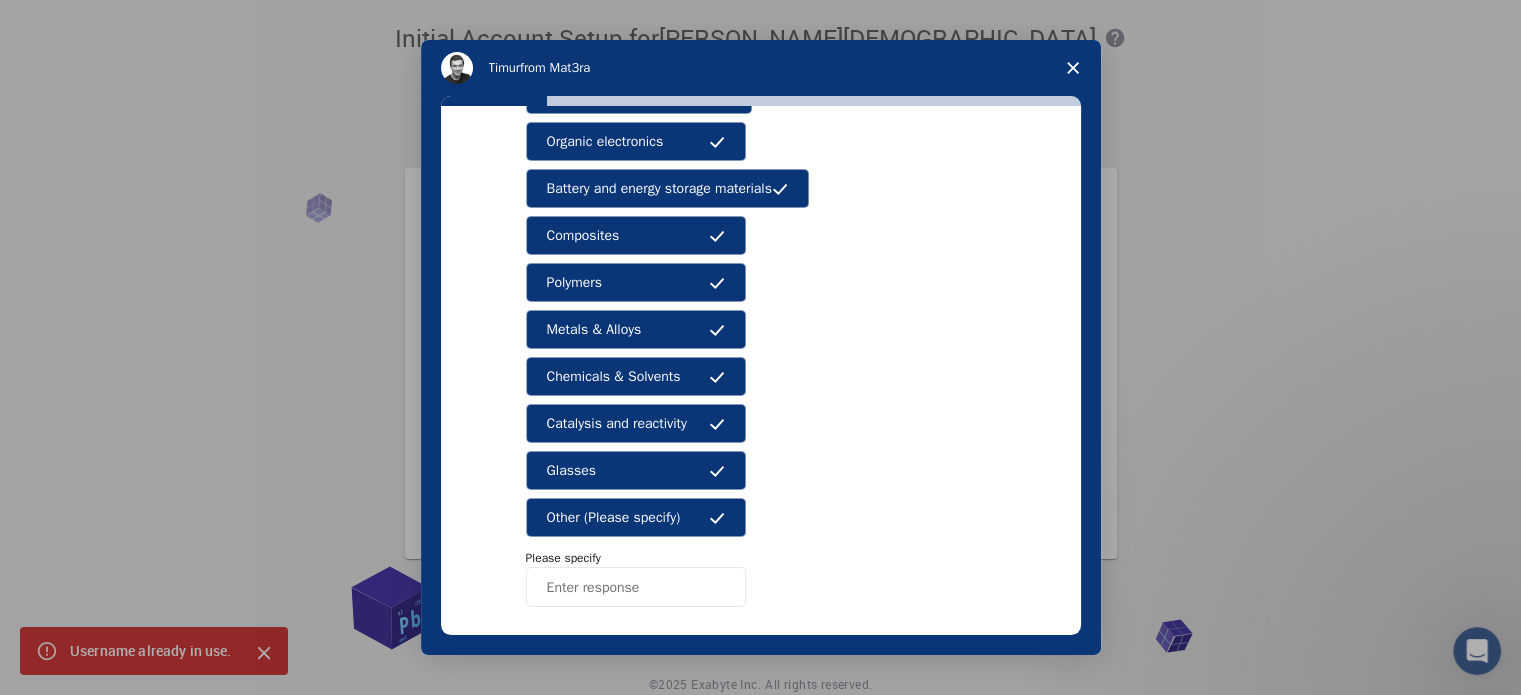 click on "Other (Please specify)" at bounding box center [636, 517] 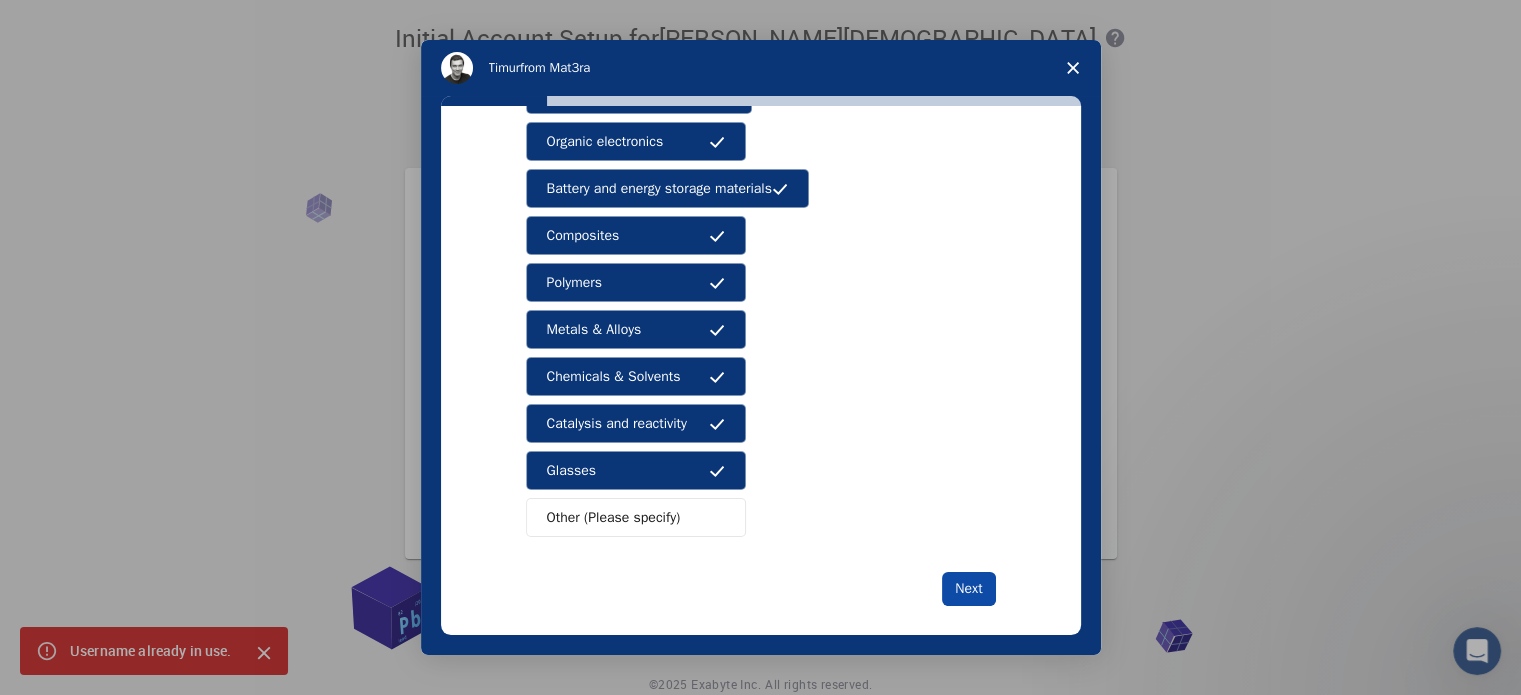 click on "Next" at bounding box center (968, 589) 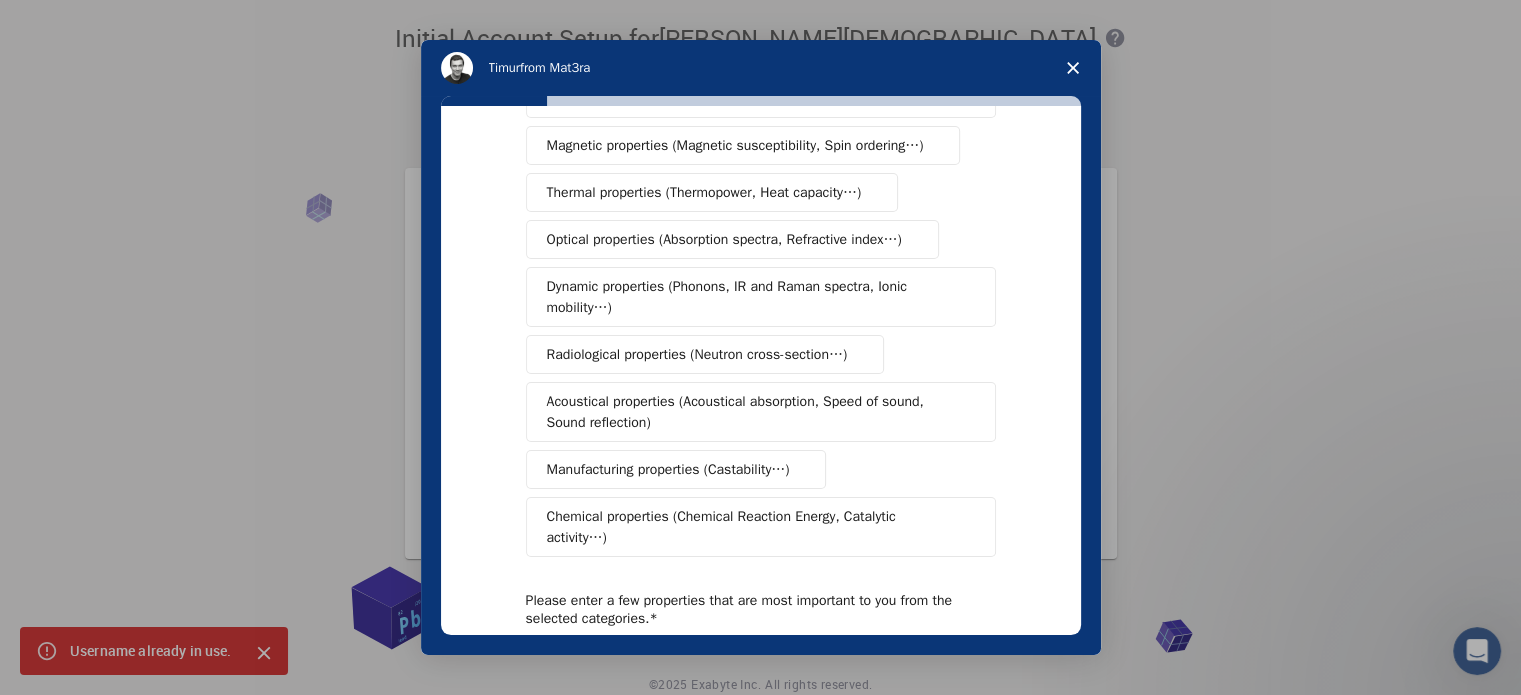 scroll, scrollTop: 0, scrollLeft: 0, axis: both 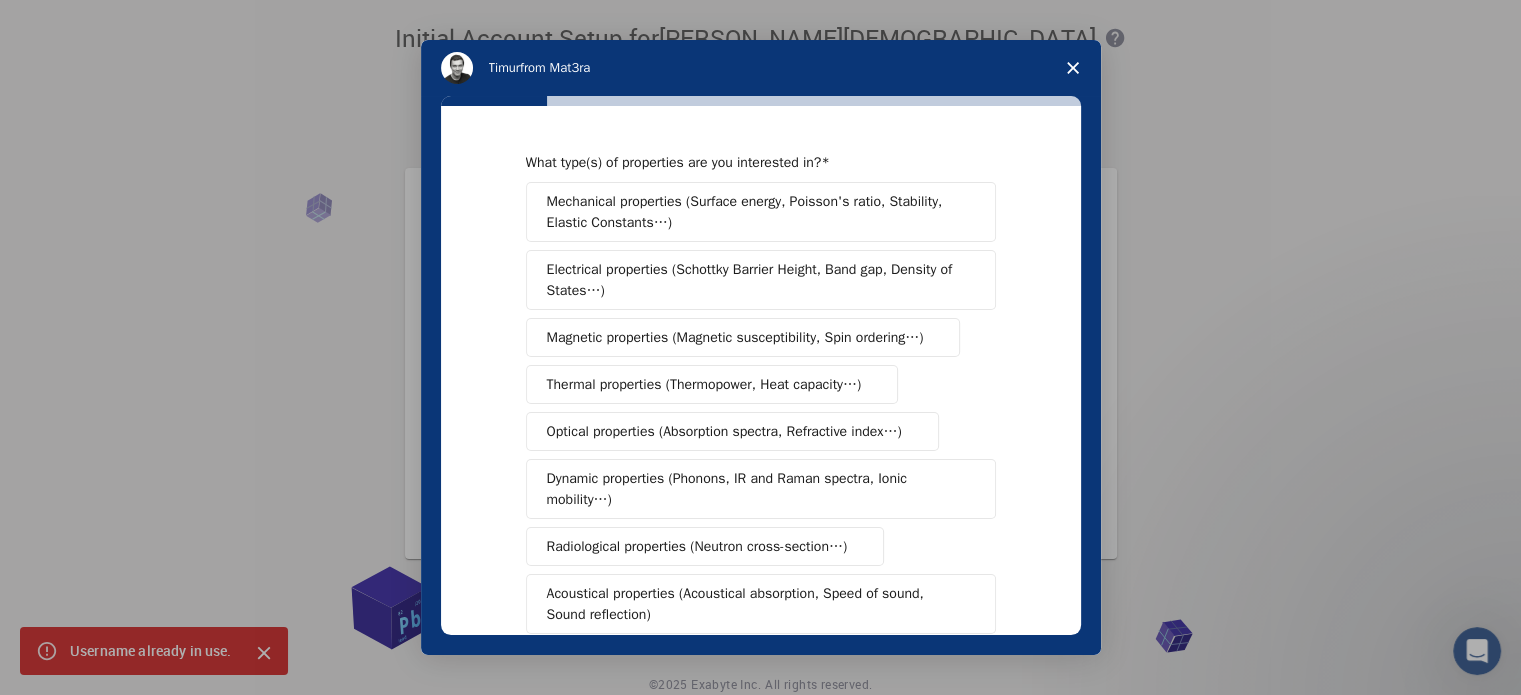 click on "Mechanical properties (Surface energy, Poisson's ratio, Stability, Elastic Constants…)" at bounding box center [754, 212] 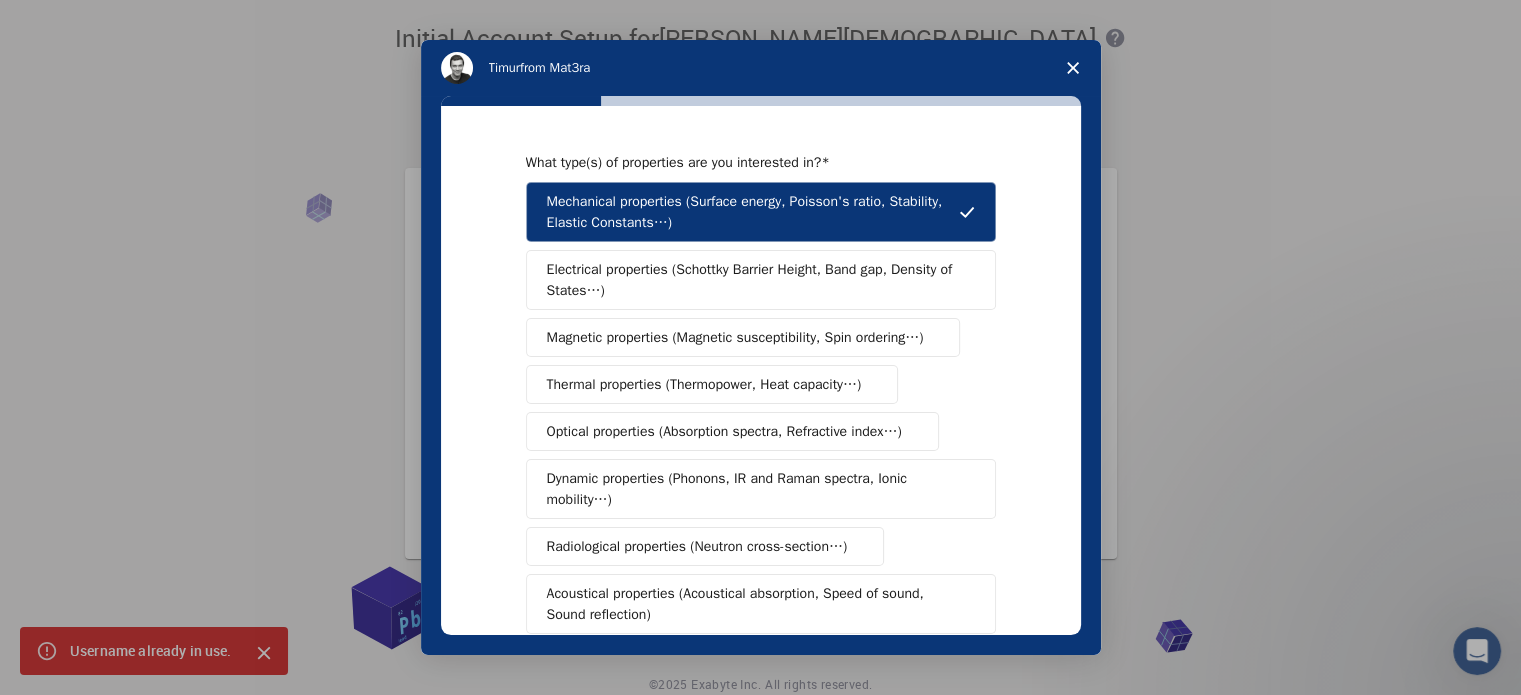 click on "Electrical properties (Schottky Barrier Height, Band gap, Density of States…)" at bounding box center [754, 280] 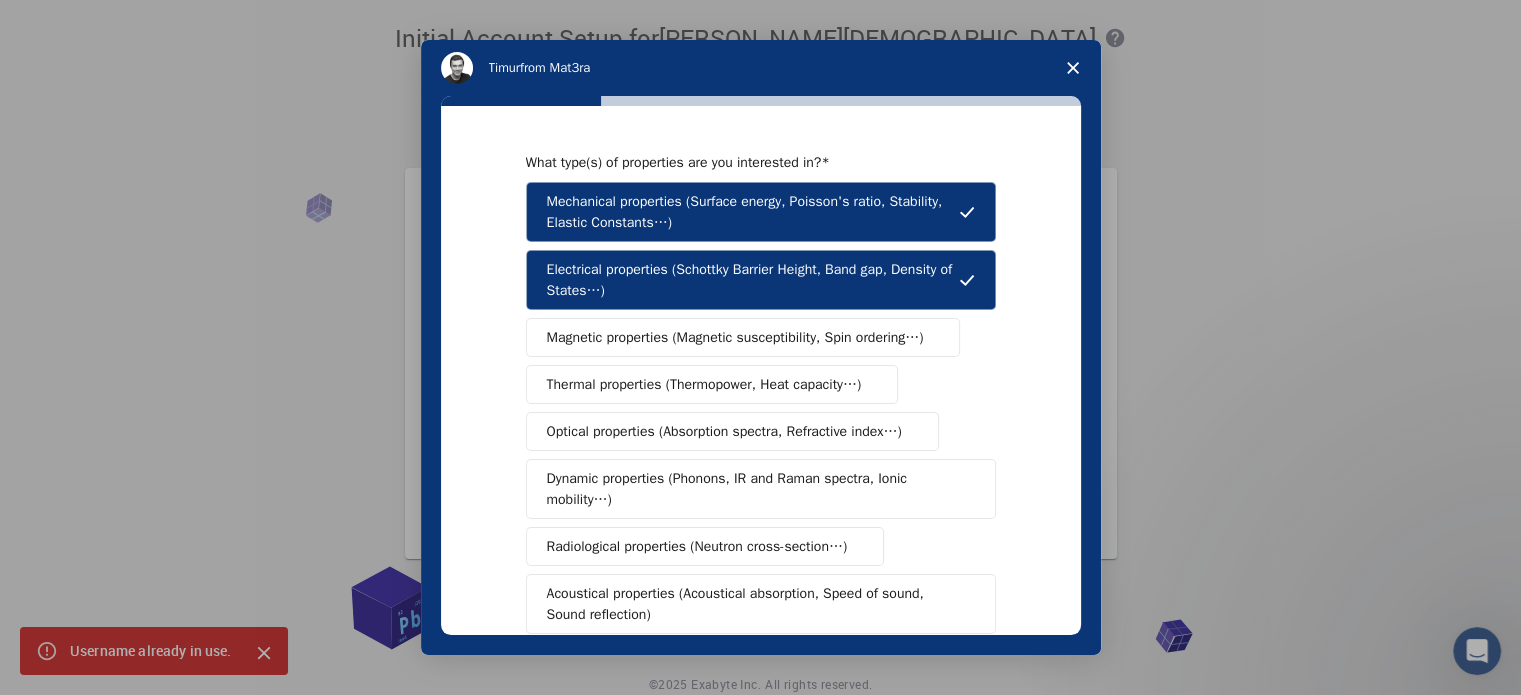 click on "Mechanical properties (Surface energy, Poisson's ratio, Stability, Elastic Constants…) Electrical properties (Schottky Barrier Height, Band gap, Density of States…) Magnetic properties (Magnetic susceptibility, Spin ordering…) Thermal properties (Thermopower, Heat capacity…) Optical properties (Absorption spectra, Refractive index…) Dynamic properties (Phonons, IR and Raman spectra, Ionic mobility…) Radiological properties (Neutron cross-section…) Acoustical properties (Acoustical absorption, Speed of sound, Sound reflection) Manufacturing properties (Castability…) Chemical properties (Chemical Reaction Energy, Catalytic activity…)" at bounding box center (761, 465) 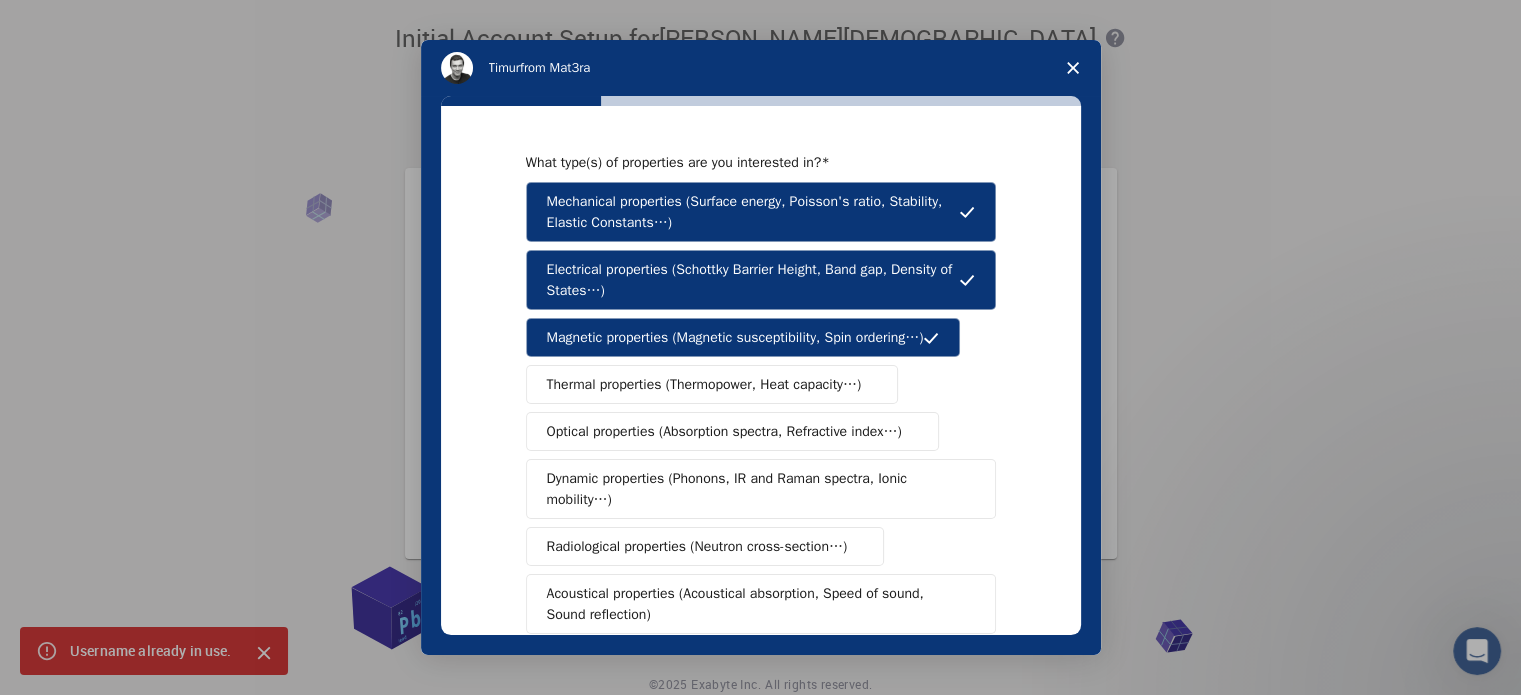 click on "Thermal properties (Thermopower, Heat capacity…)" at bounding box center [704, 384] 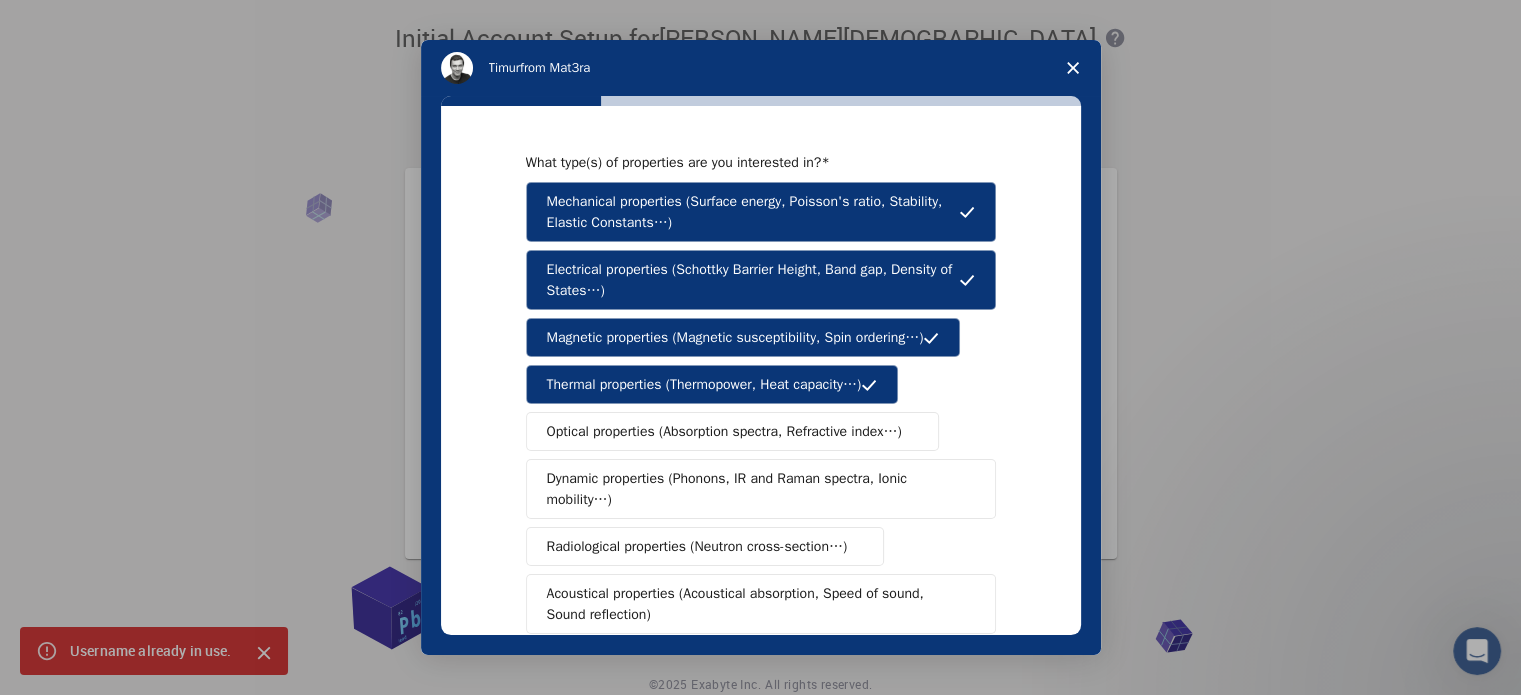 click on "Optical properties (Absorption spectra, Refractive index…)" at bounding box center (724, 431) 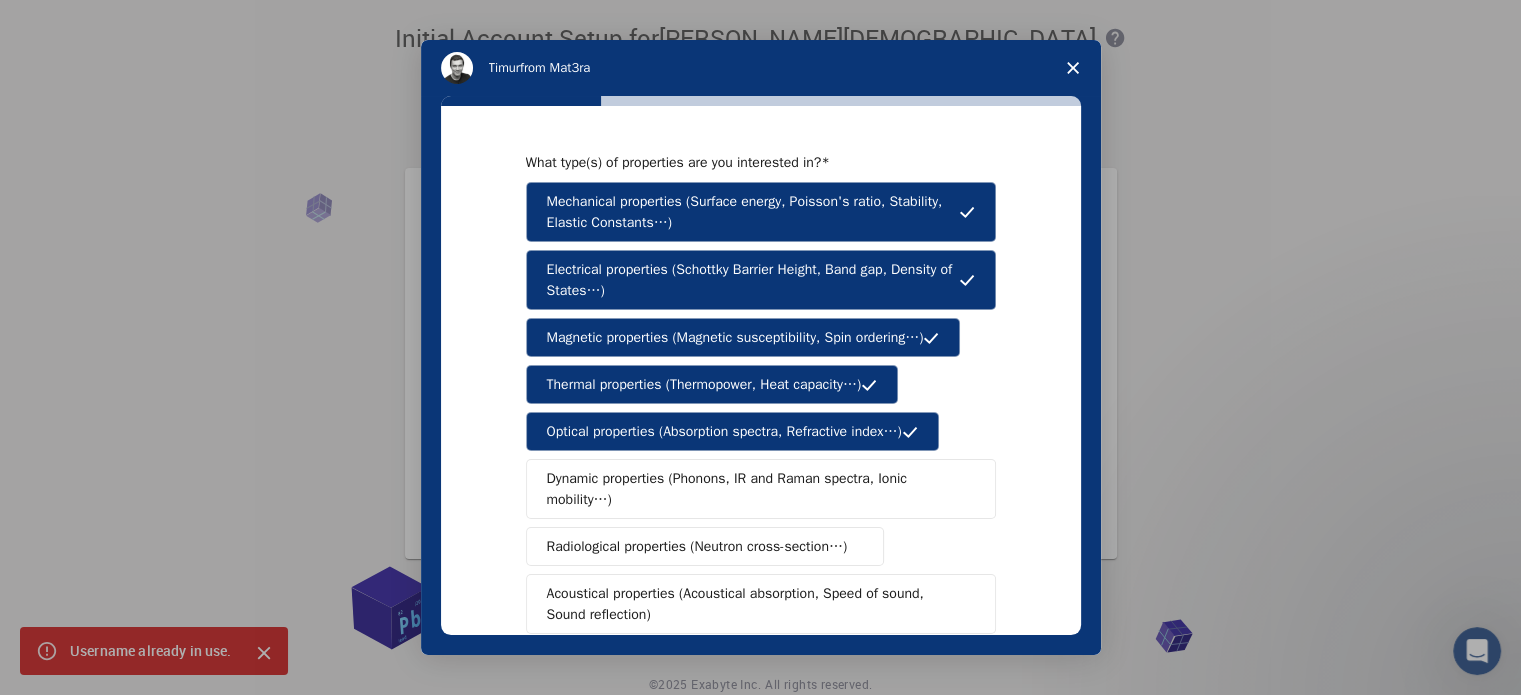 click on "Dynamic properties (Phonons, IR and Raman spectra, Ionic mobility…)" at bounding box center (753, 489) 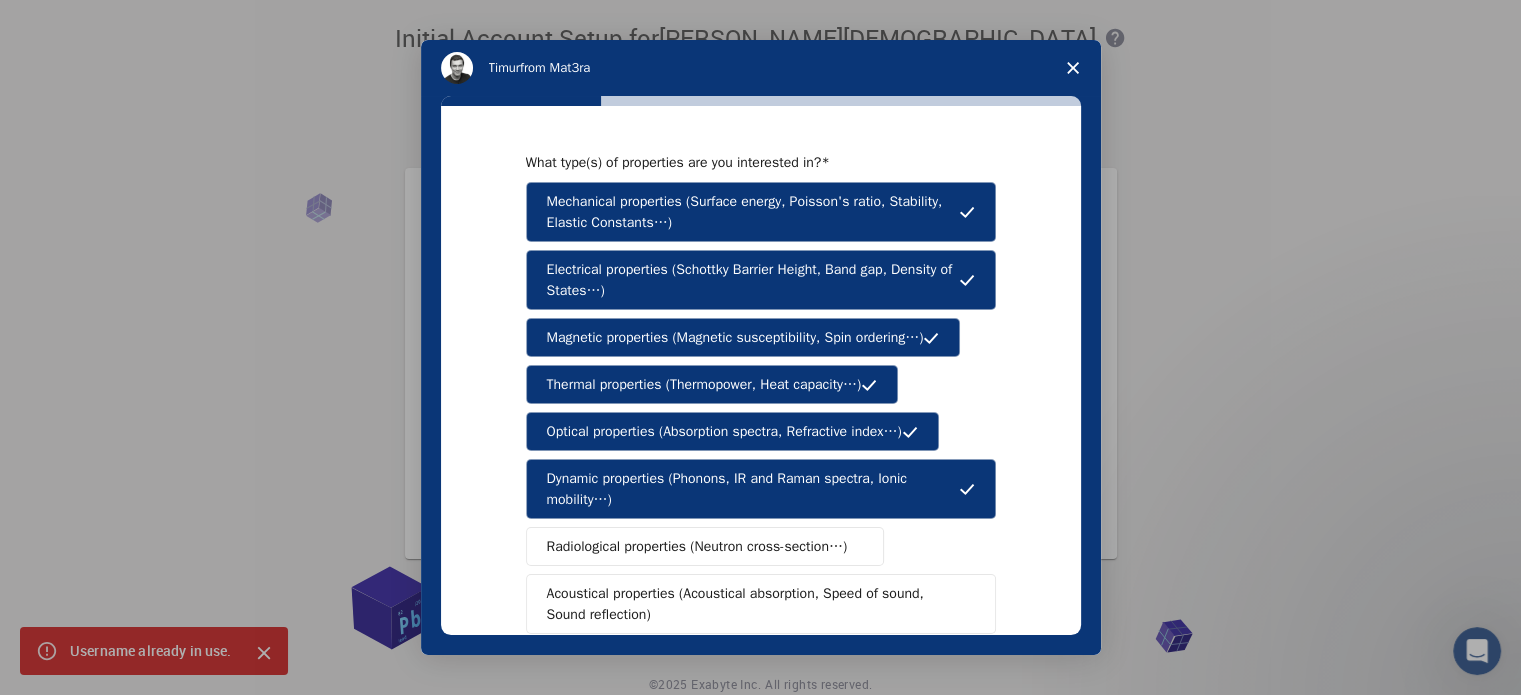 click on "Radiological properties (Neutron cross-section…)" at bounding box center (697, 546) 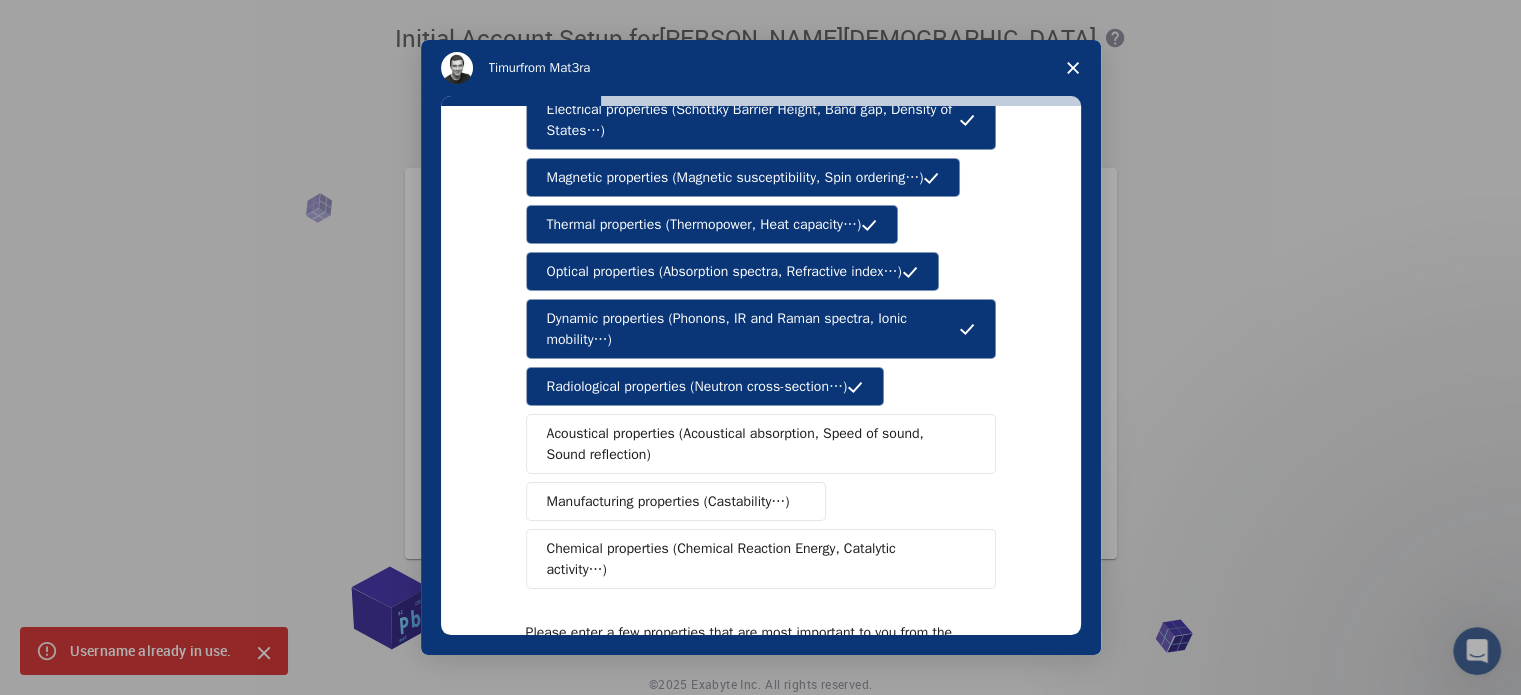 scroll, scrollTop: 164, scrollLeft: 0, axis: vertical 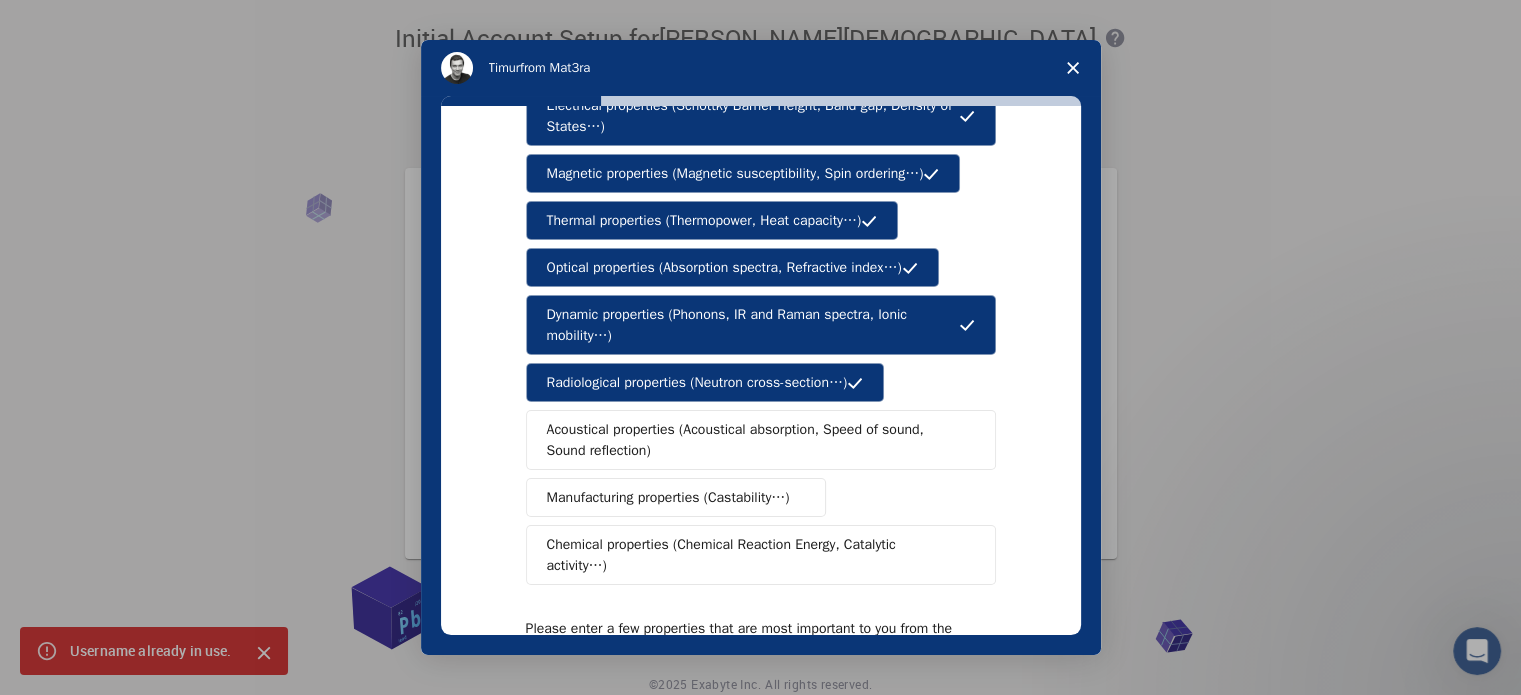 click on "Acoustical properties (Acoustical absorption, Speed of sound, Sound reflection)" at bounding box center (754, 440) 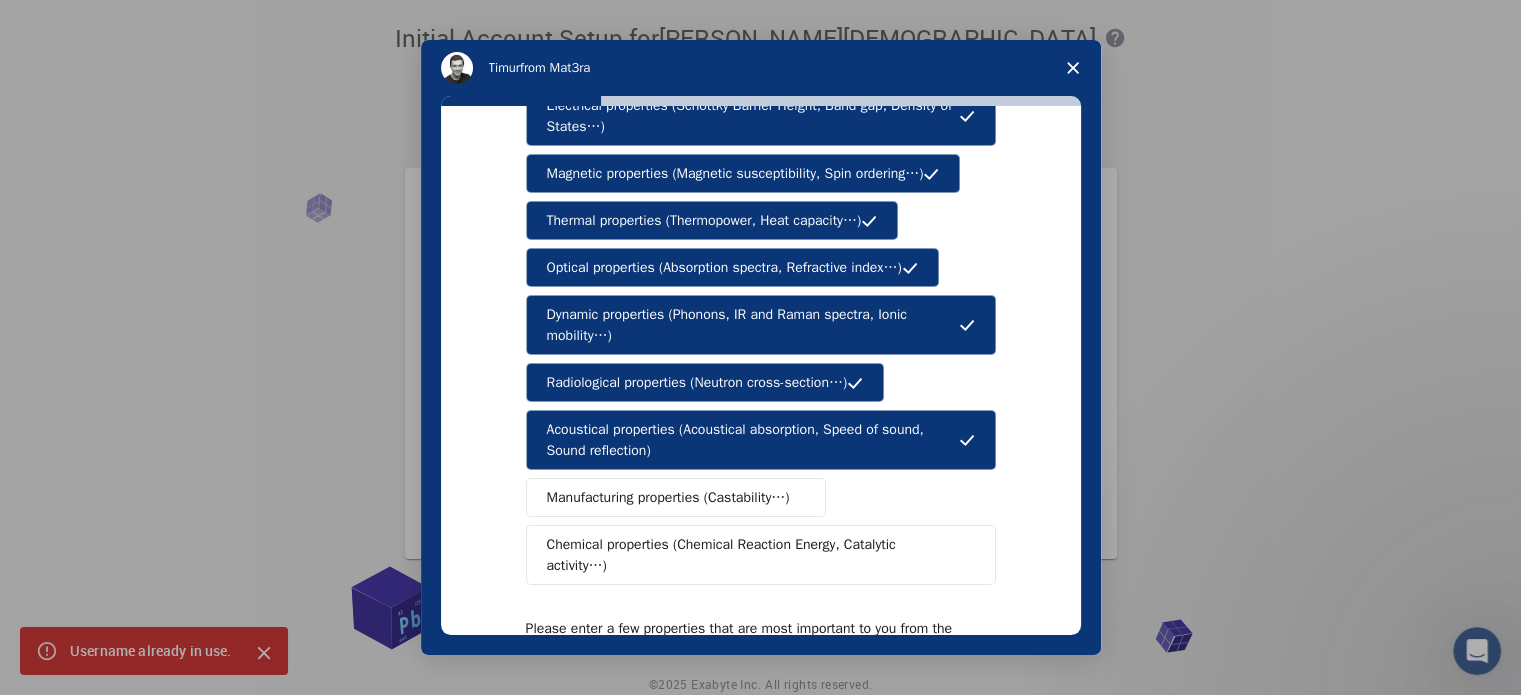 click on "Manufacturing properties (Castability…)" at bounding box center (668, 497) 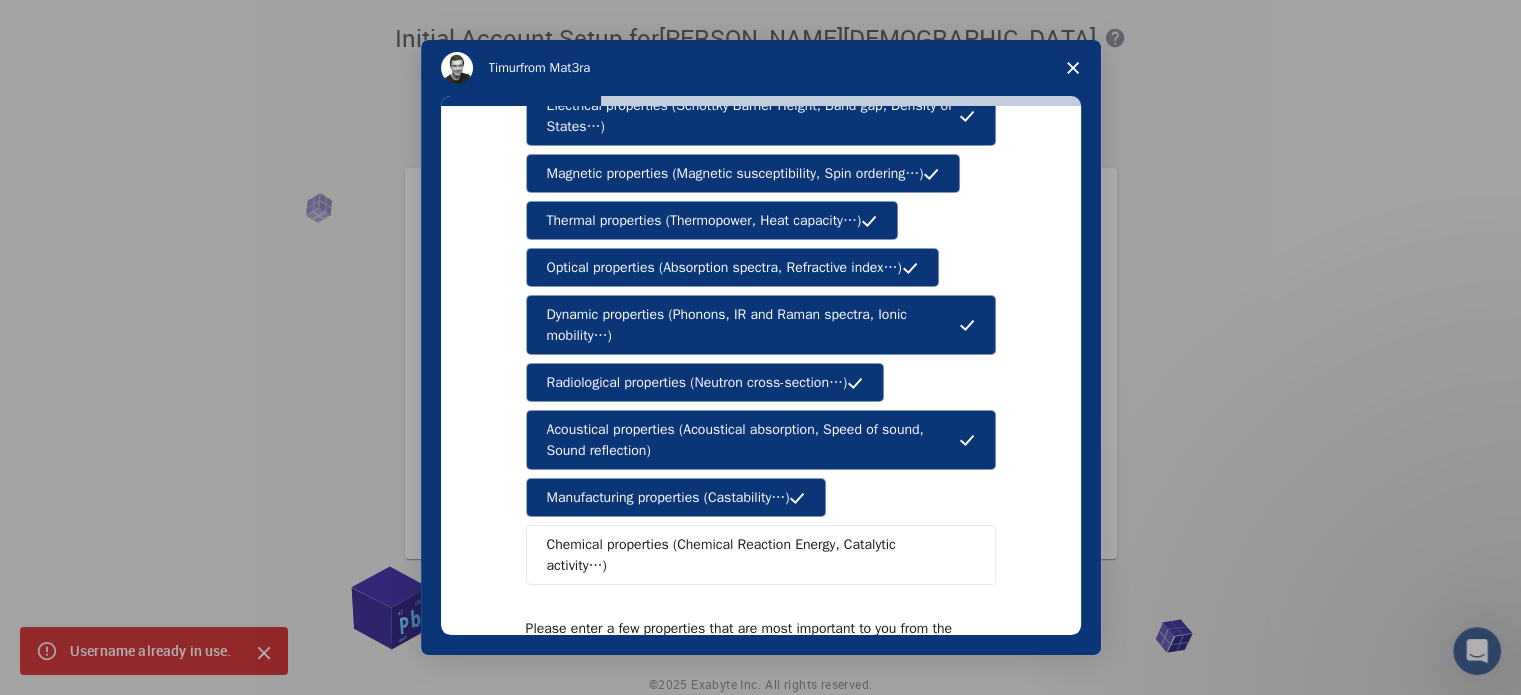 click on "Chemical properties (Chemical Reaction Energy, Catalytic activity…)" at bounding box center (753, 555) 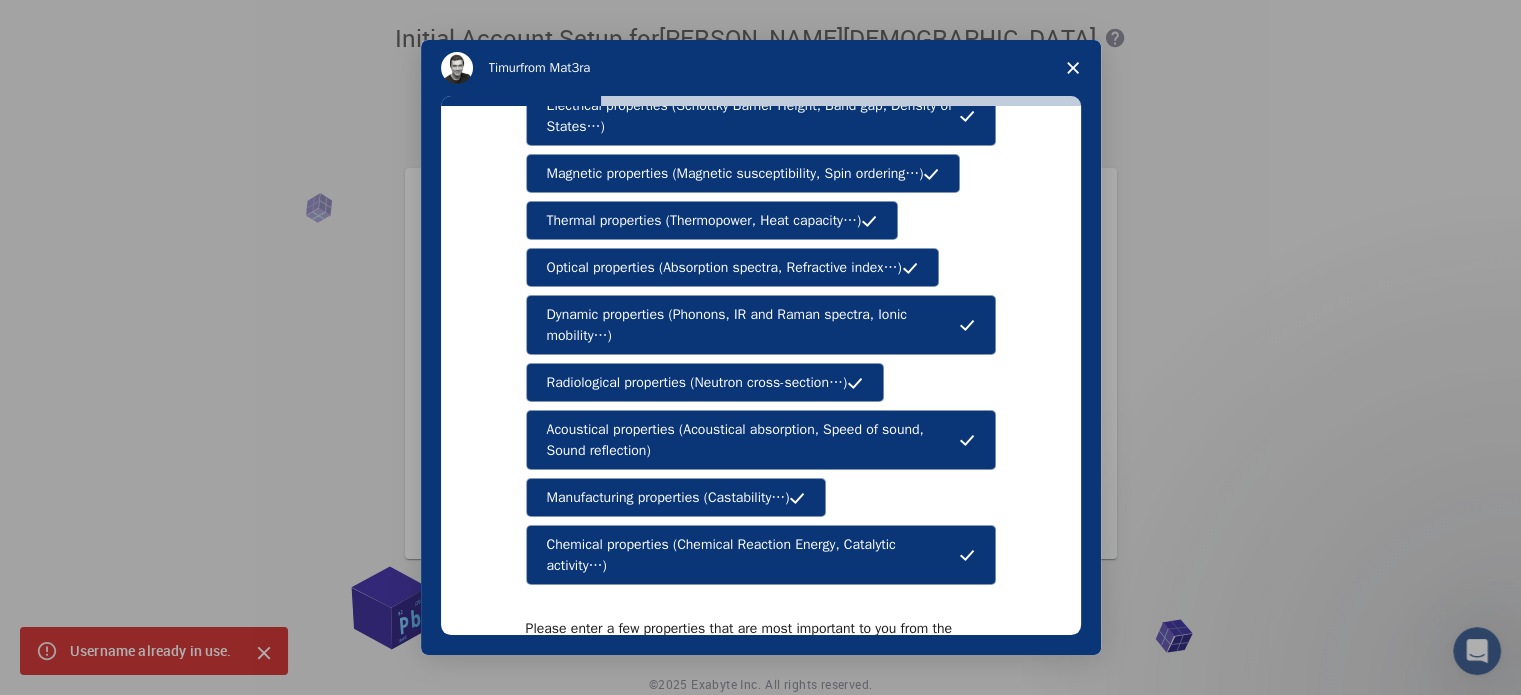 scroll, scrollTop: 368, scrollLeft: 0, axis: vertical 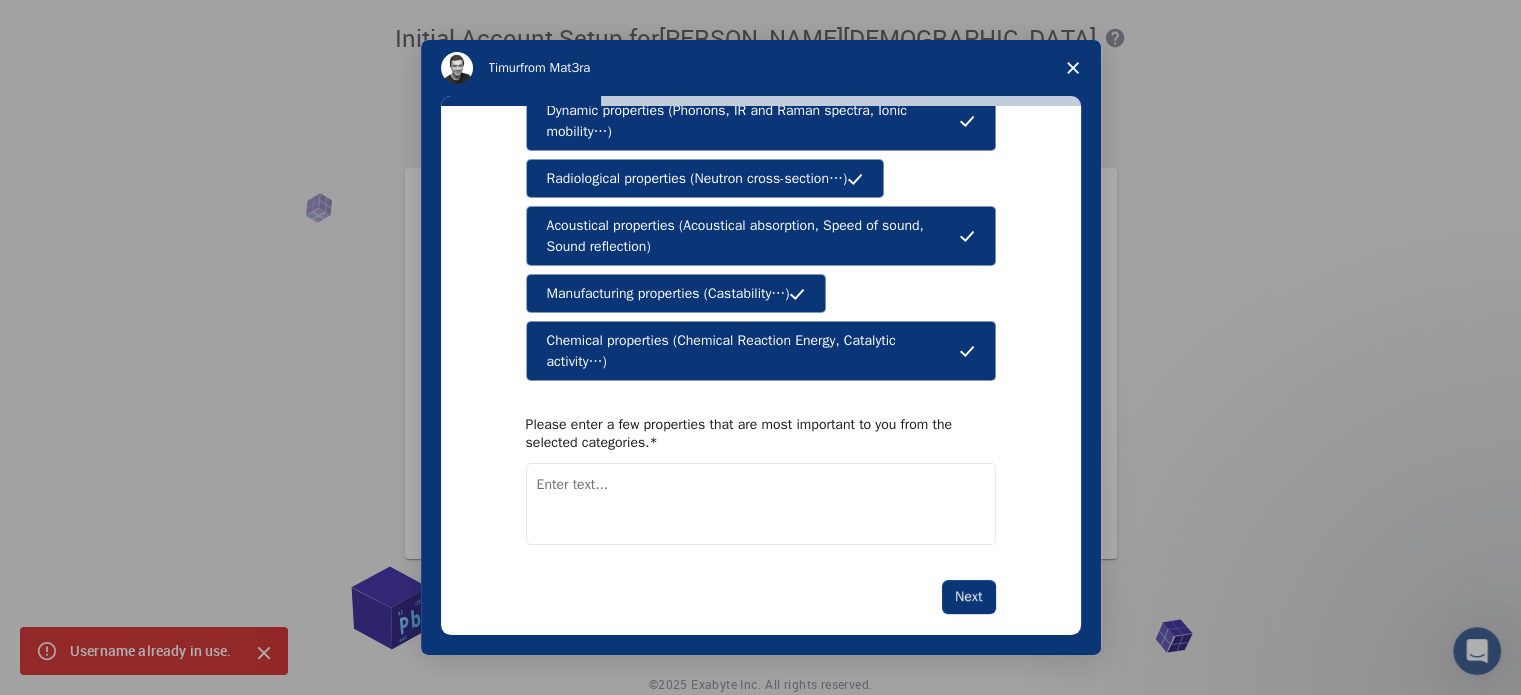 click on "Next" at bounding box center (761, 597) 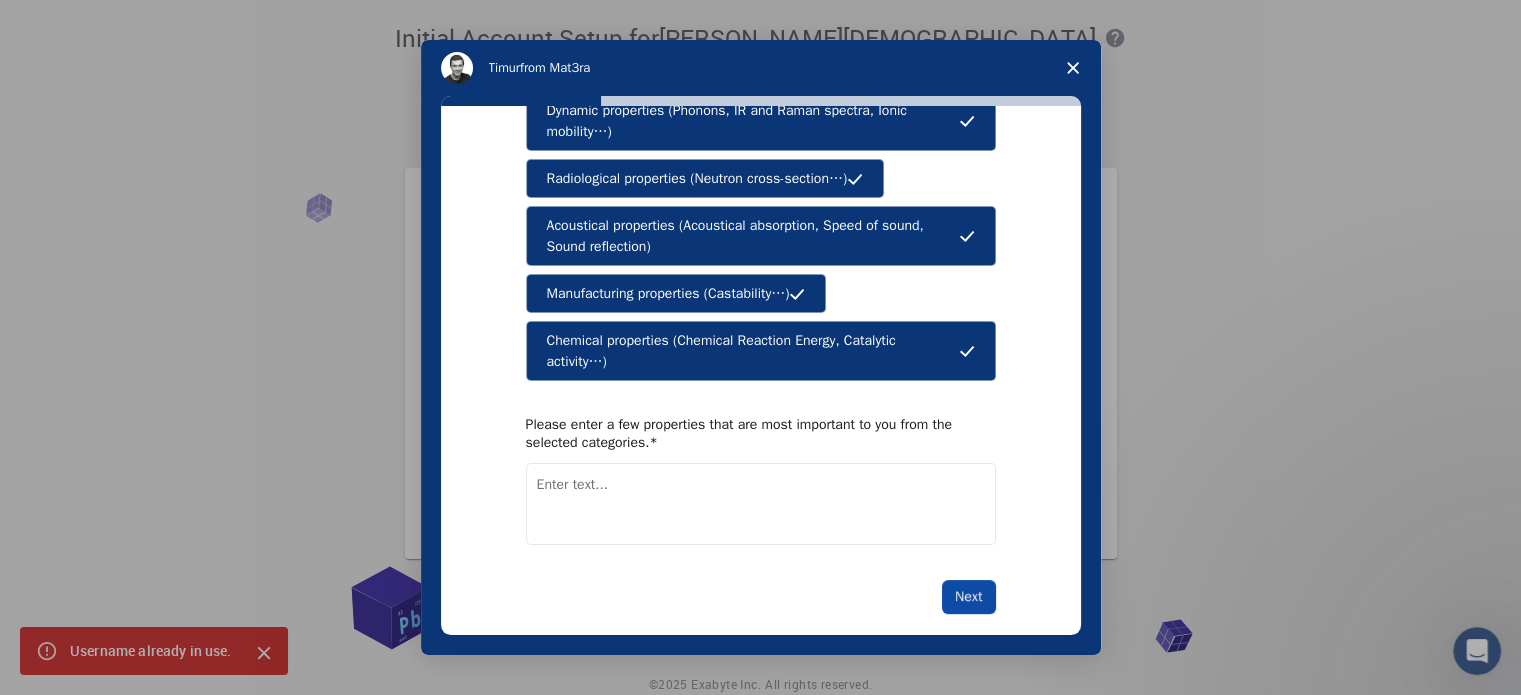 click on "Next" at bounding box center (968, 597) 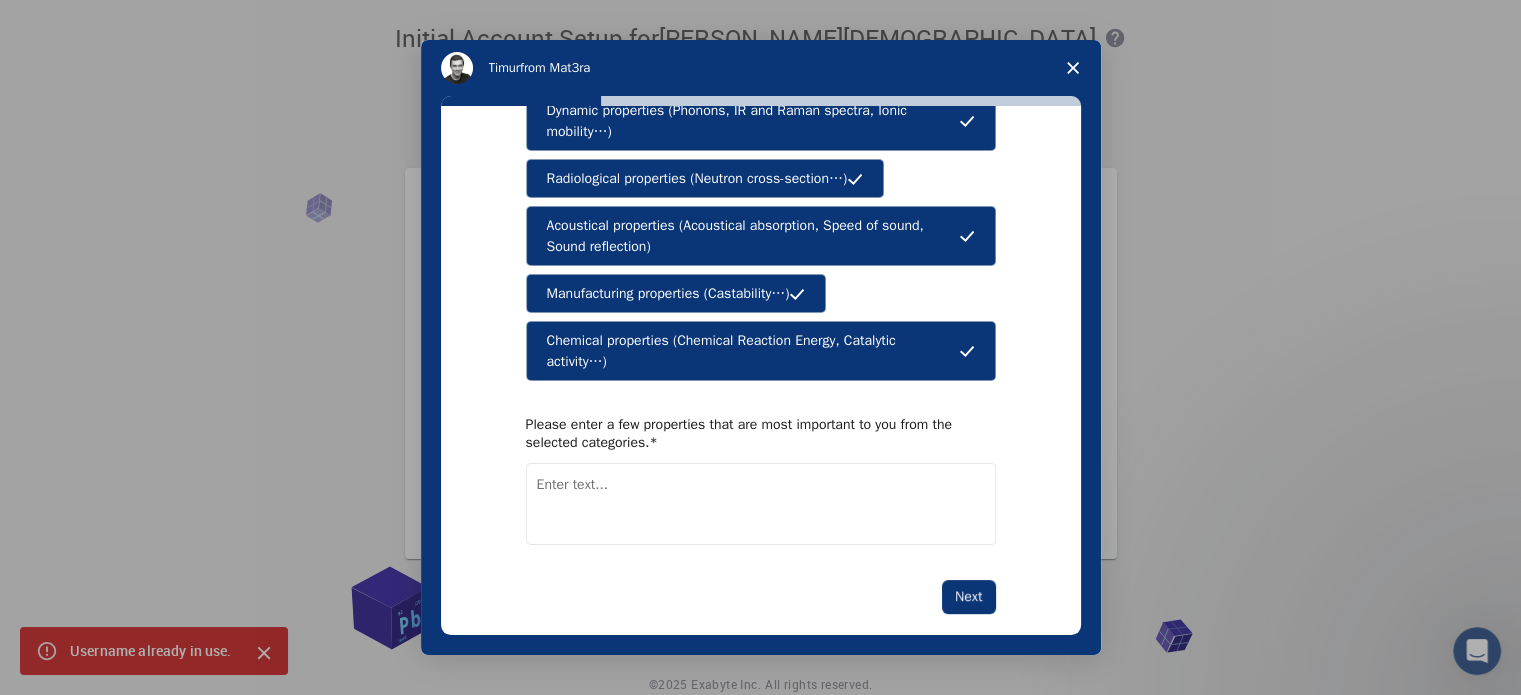 click at bounding box center (761, 504) 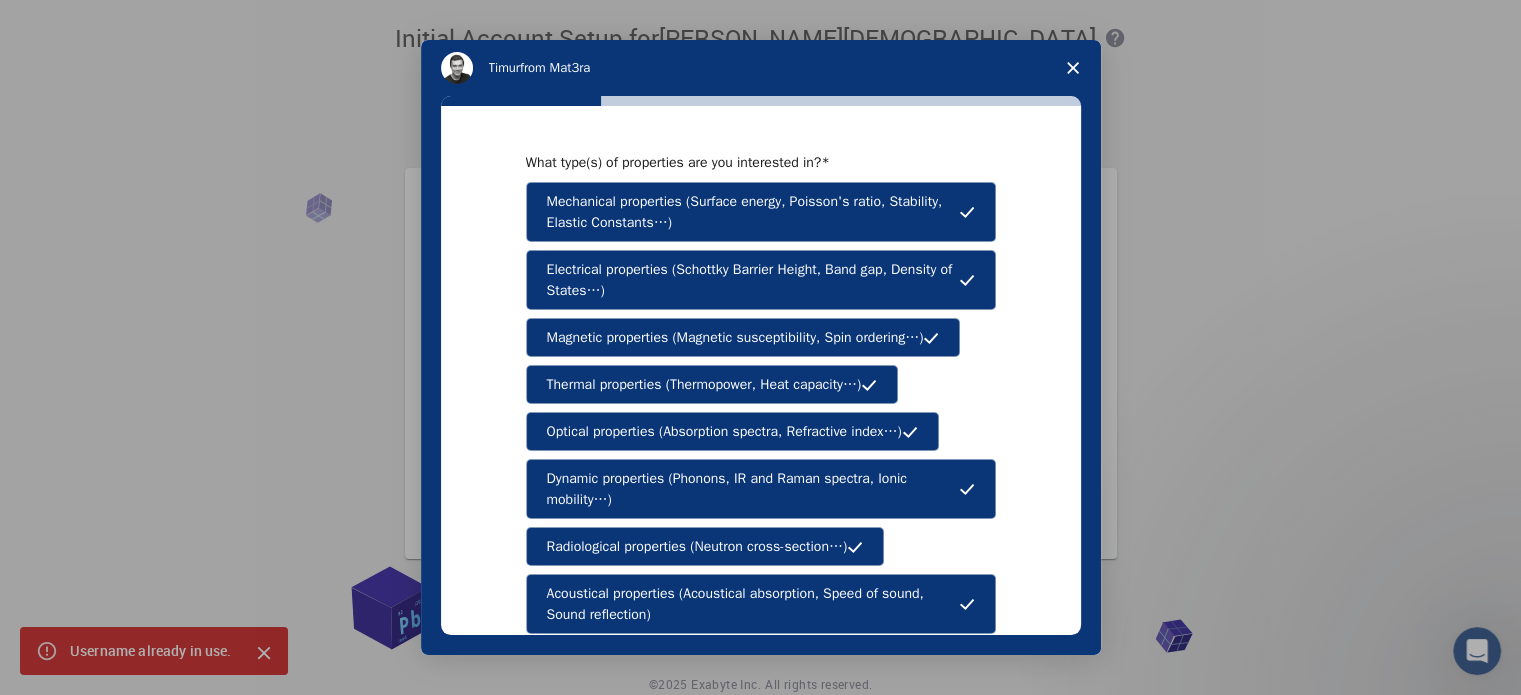 drag, startPoint x: 536, startPoint y: 200, endPoint x: 609, endPoint y: 347, distance: 164.128 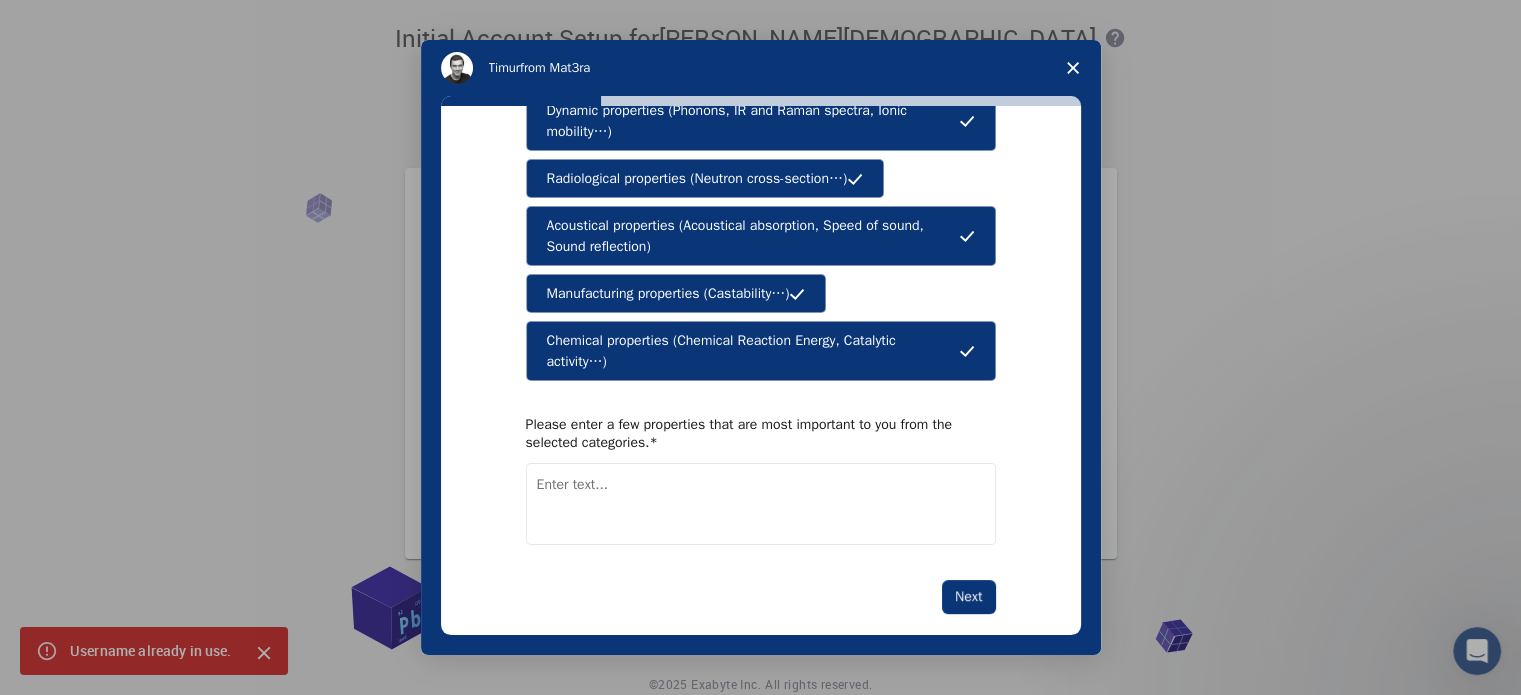 click at bounding box center (761, 504) 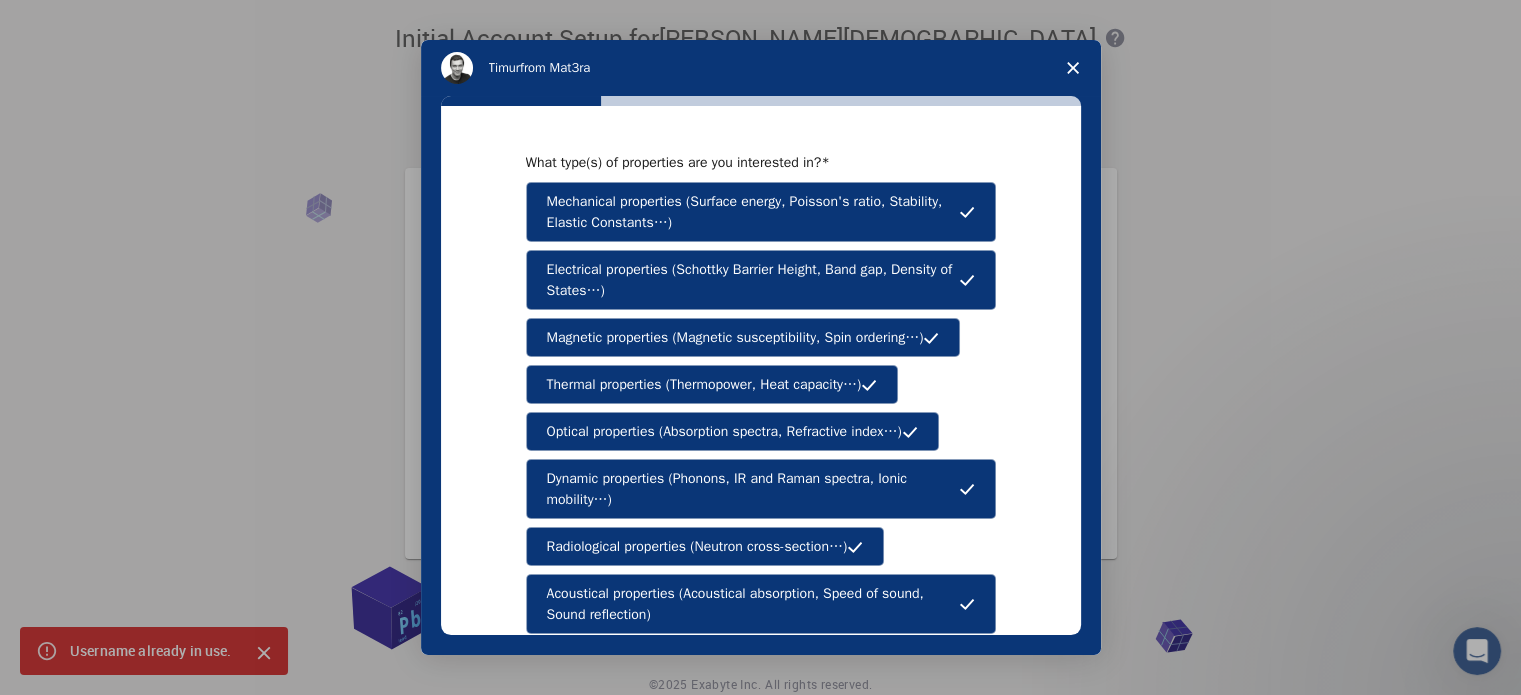 scroll, scrollTop: 368, scrollLeft: 0, axis: vertical 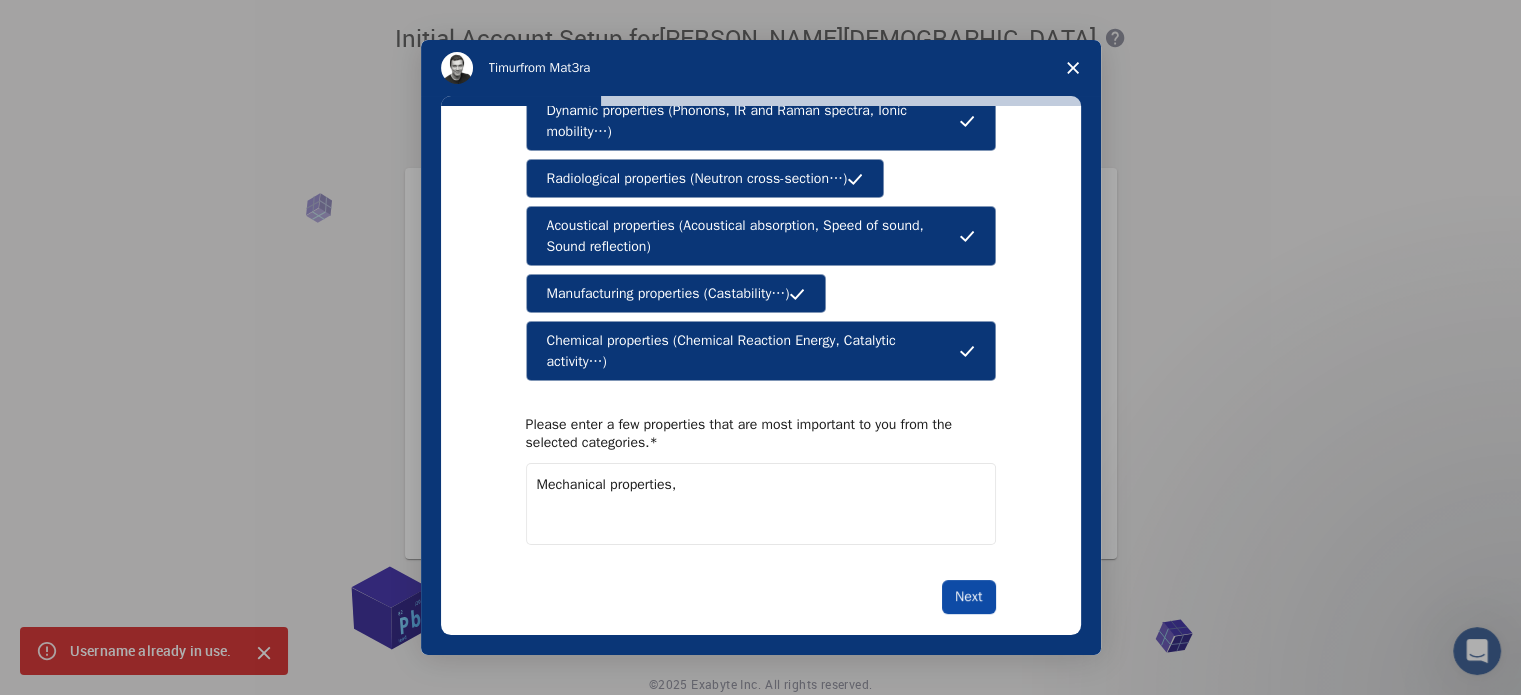 type on "Mechanical properties," 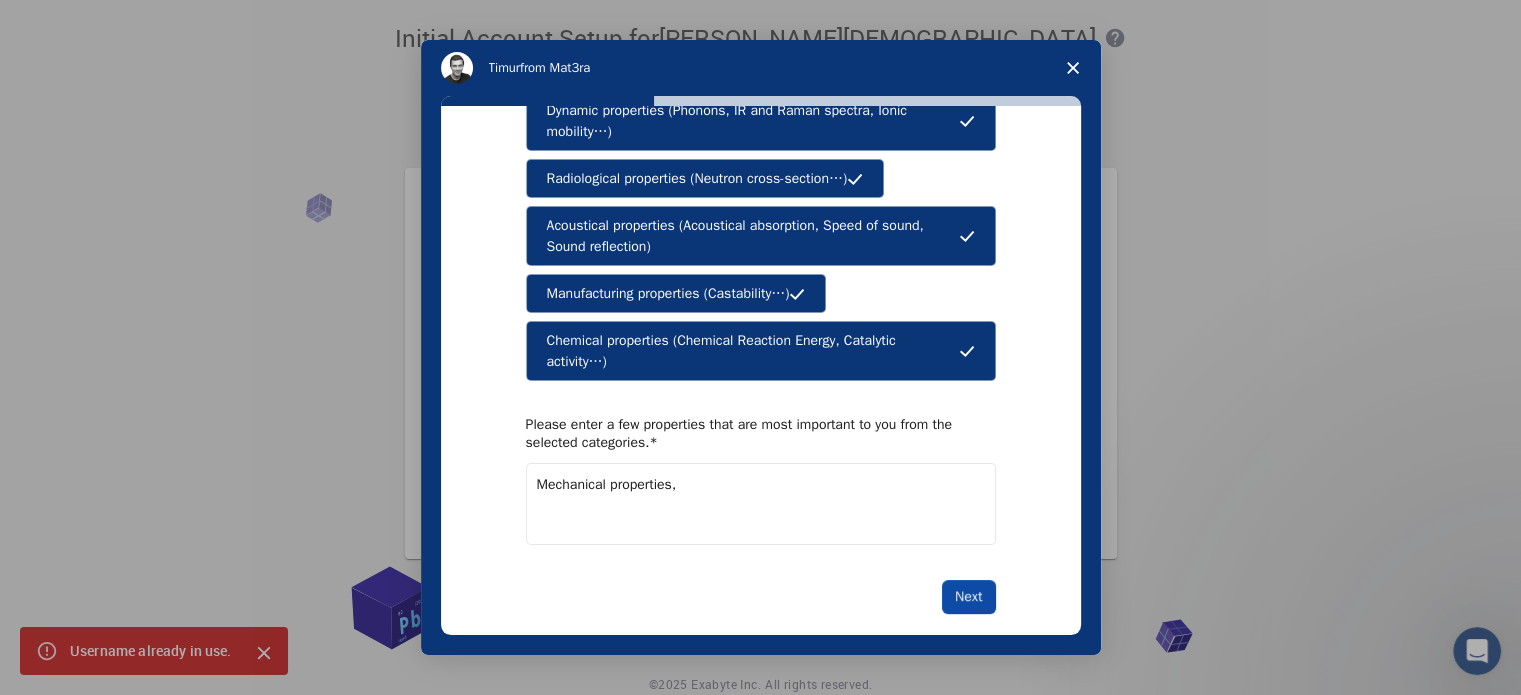 click on "Next" at bounding box center [968, 597] 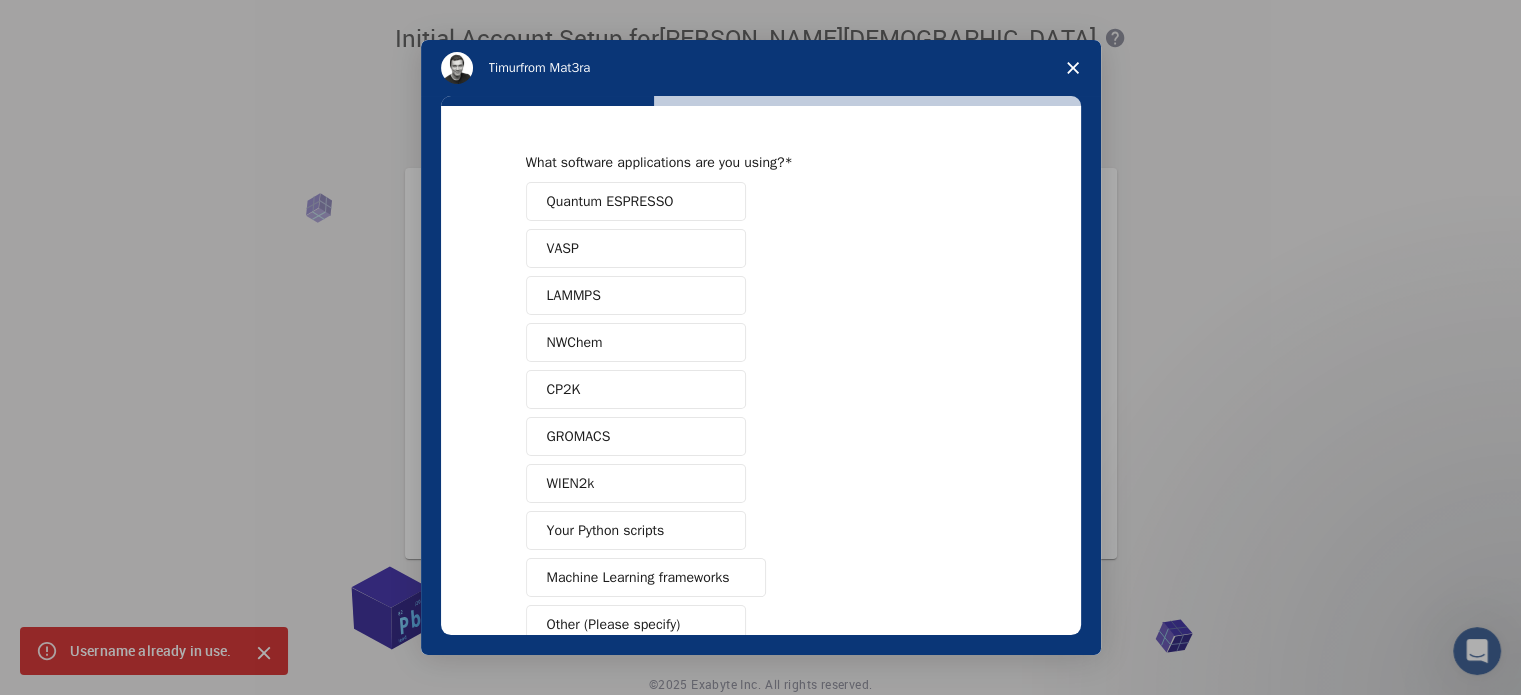 scroll, scrollTop: 121, scrollLeft: 0, axis: vertical 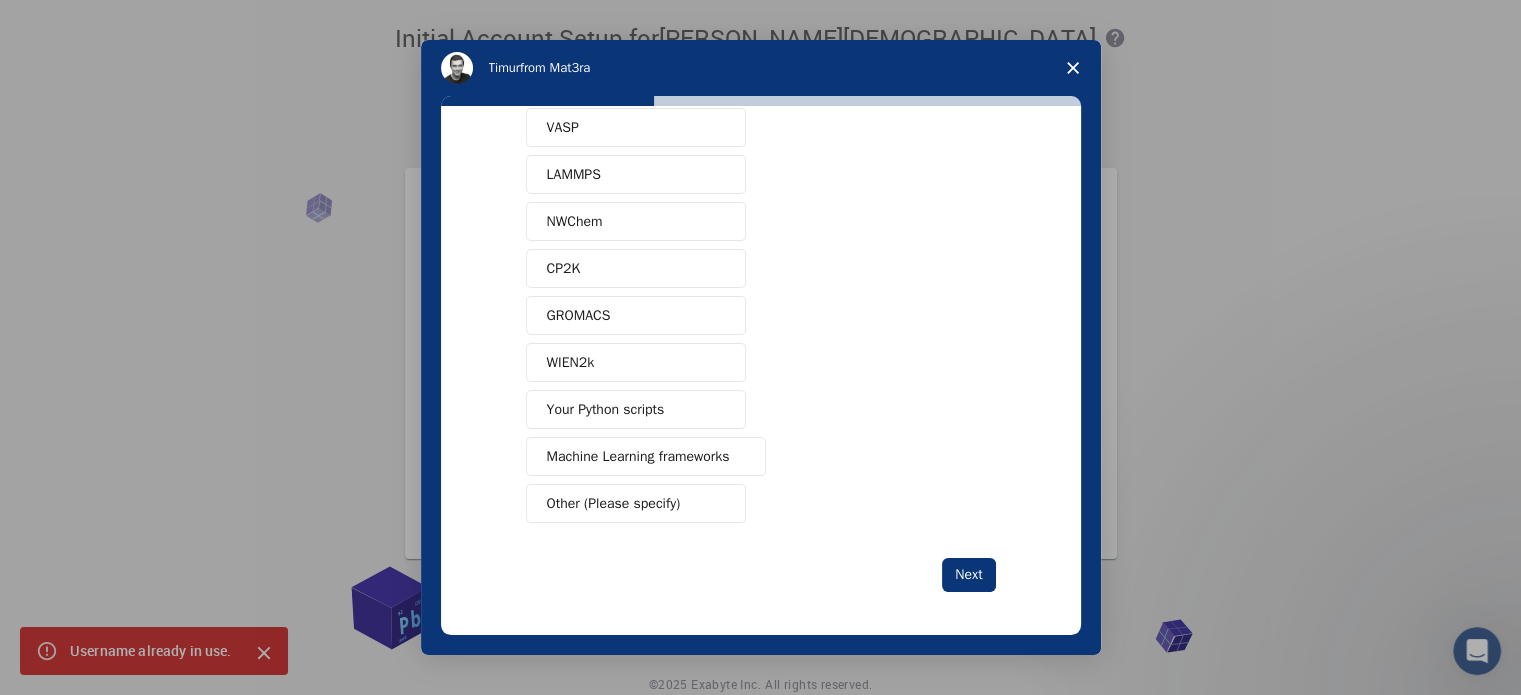 click at bounding box center (717, 504) 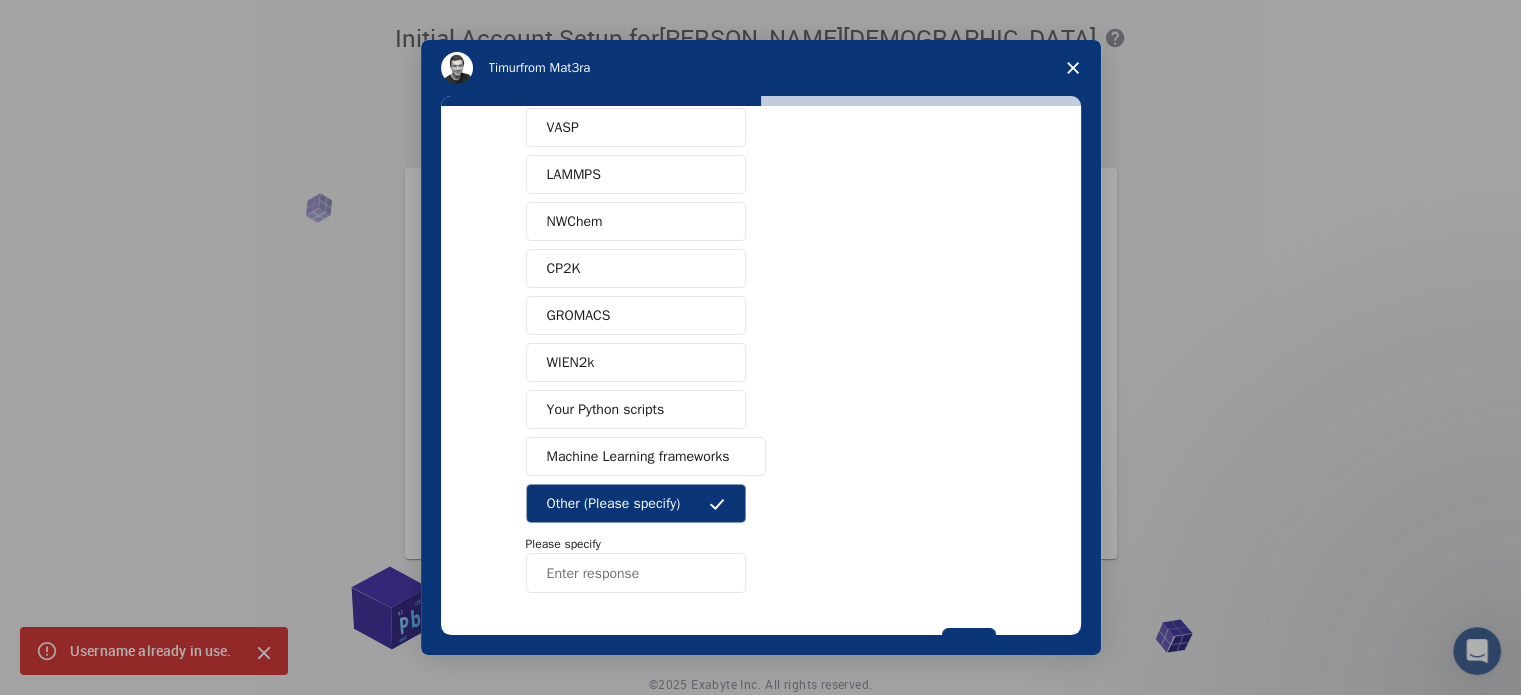 click at bounding box center [636, 573] 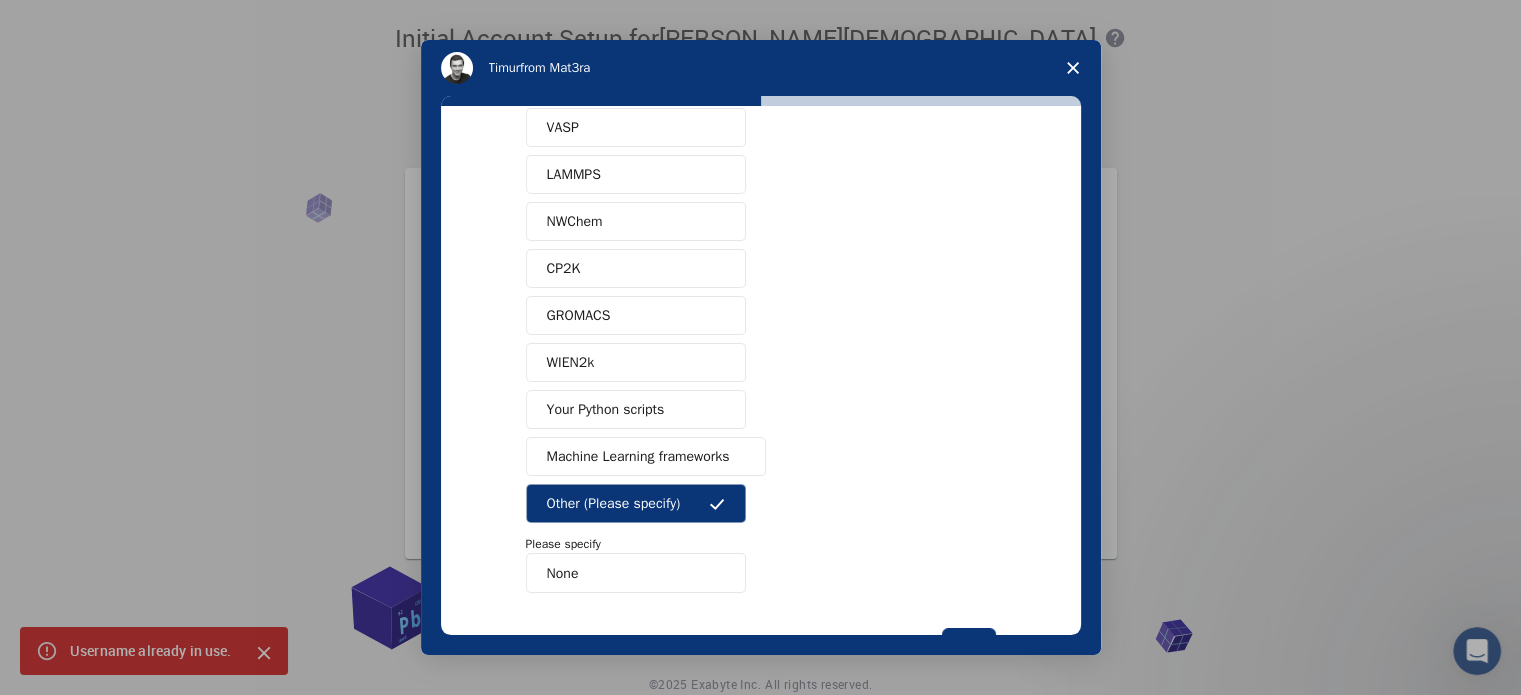 type on "None" 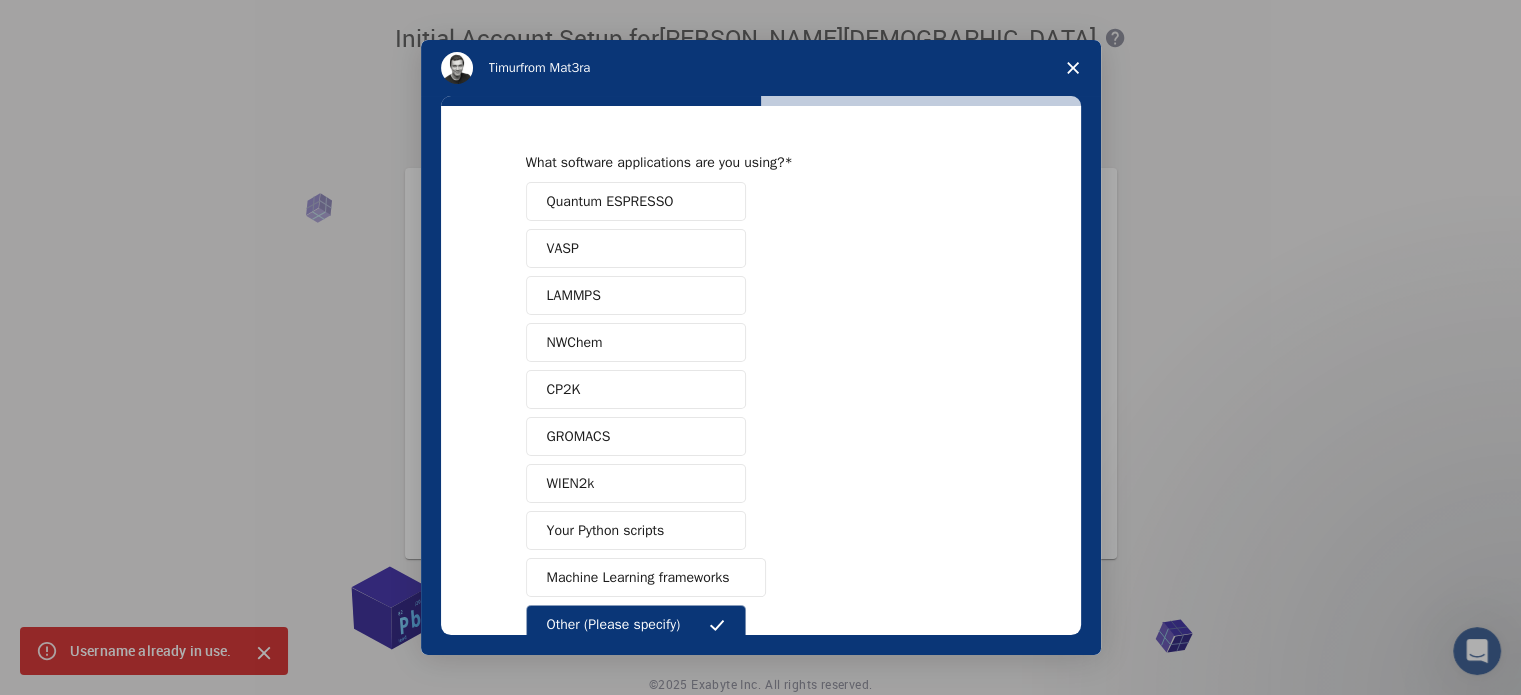 scroll, scrollTop: 192, scrollLeft: 0, axis: vertical 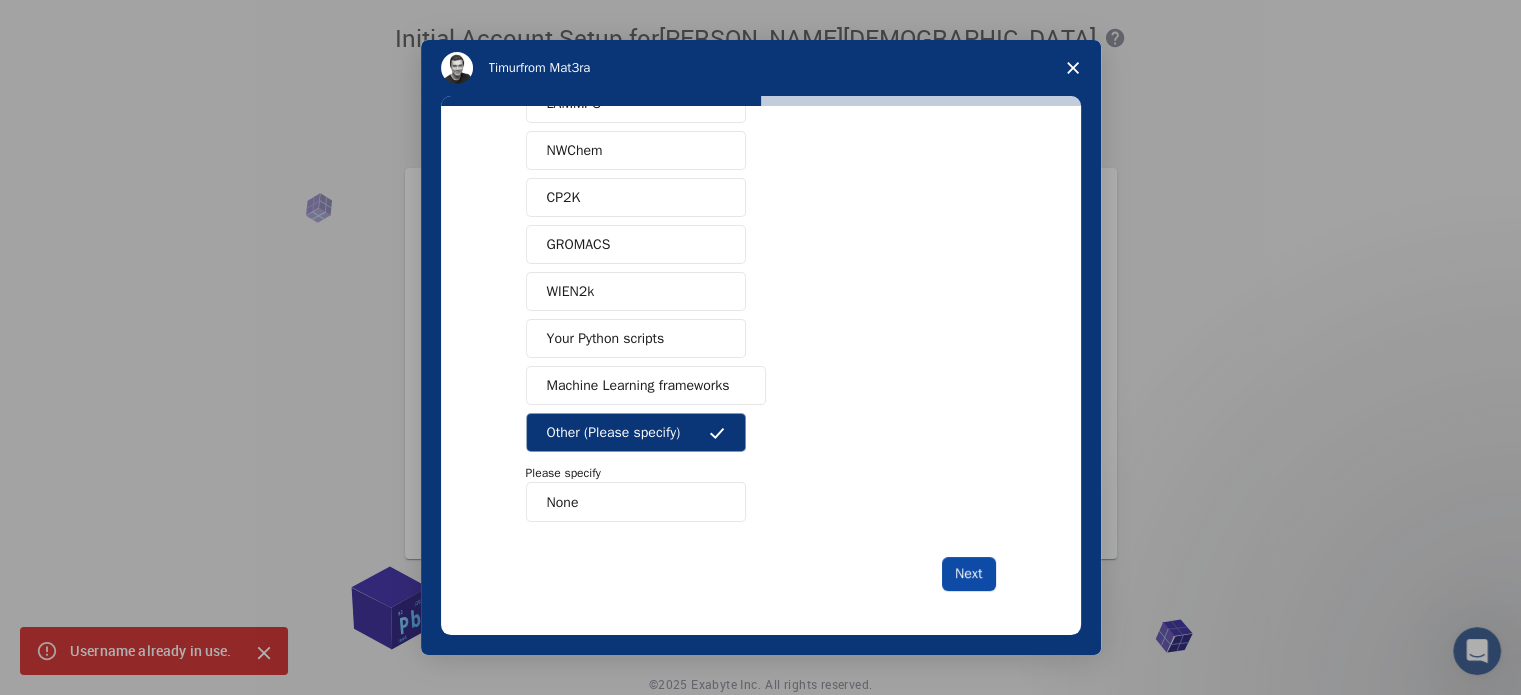click on "Next" at bounding box center [968, 574] 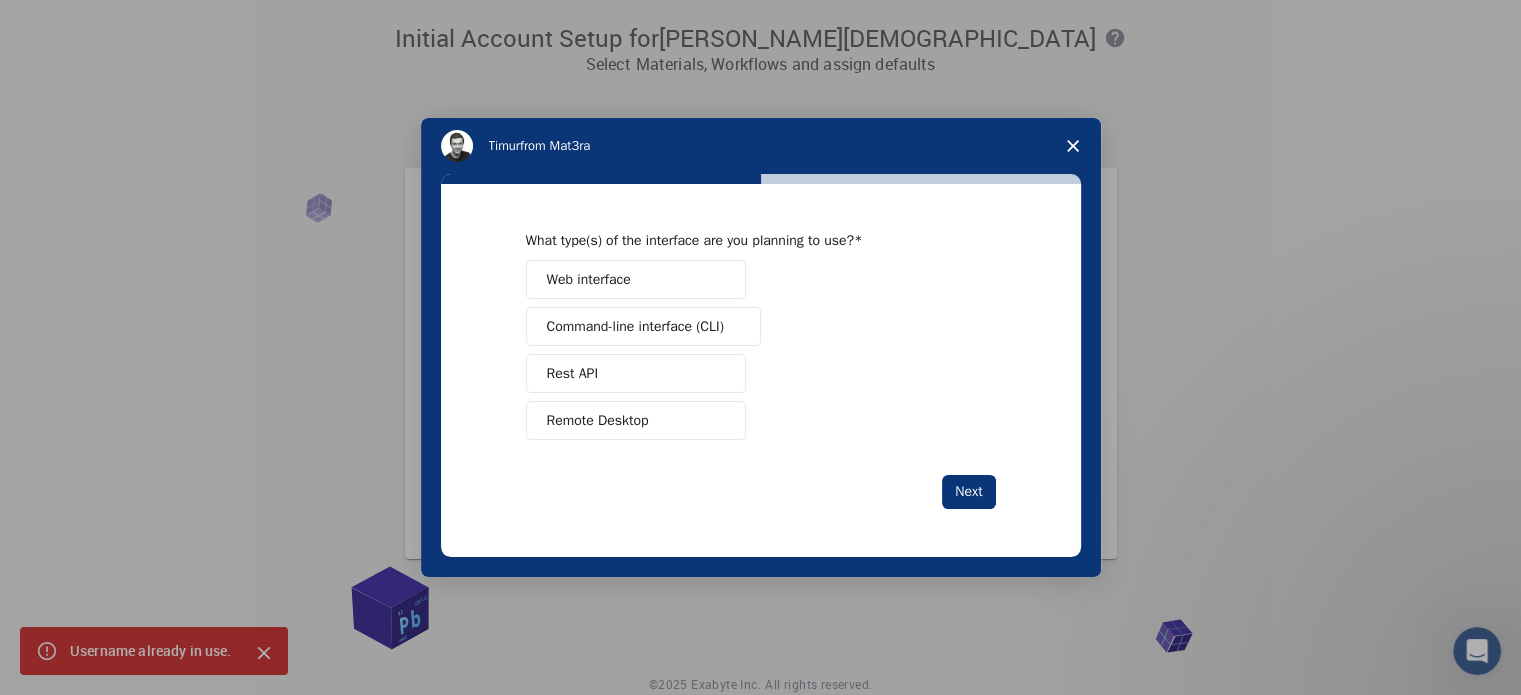 scroll, scrollTop: 0, scrollLeft: 0, axis: both 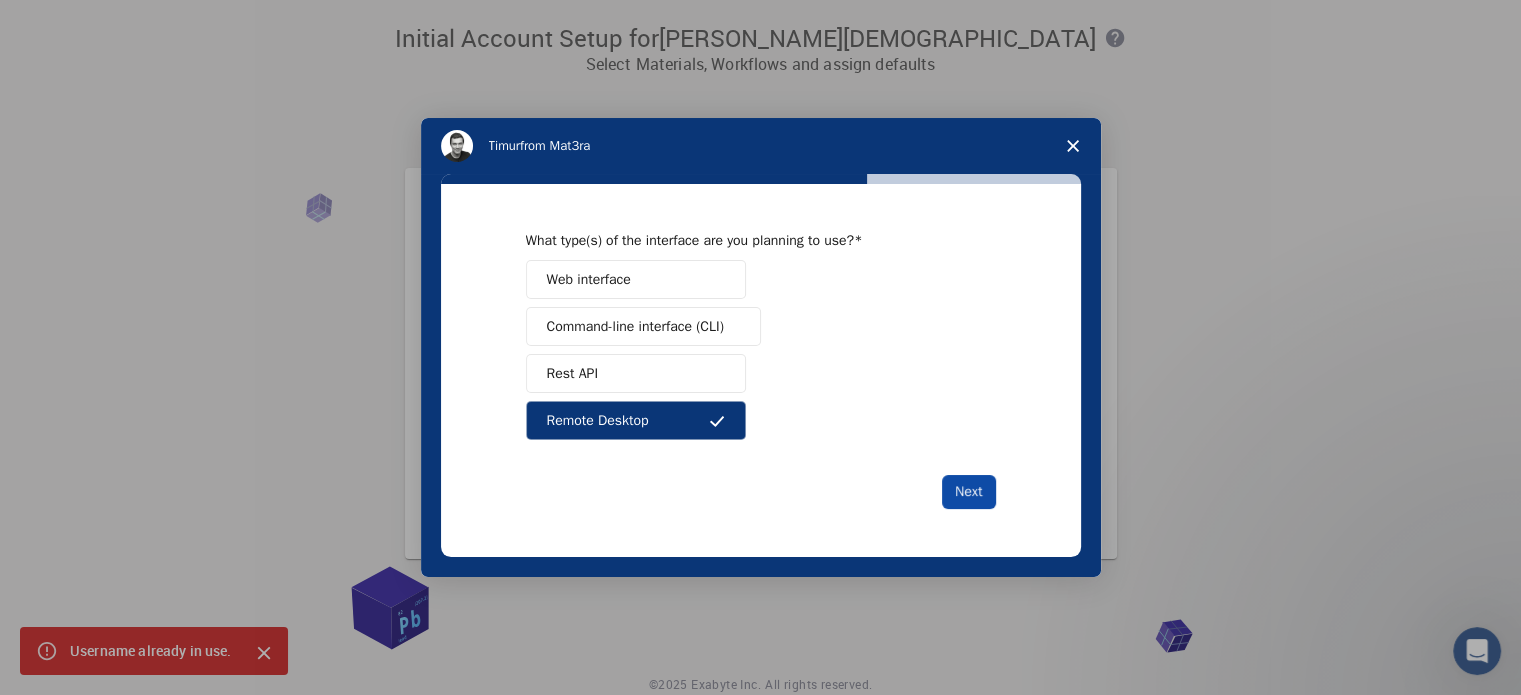 click on "Next" at bounding box center [968, 492] 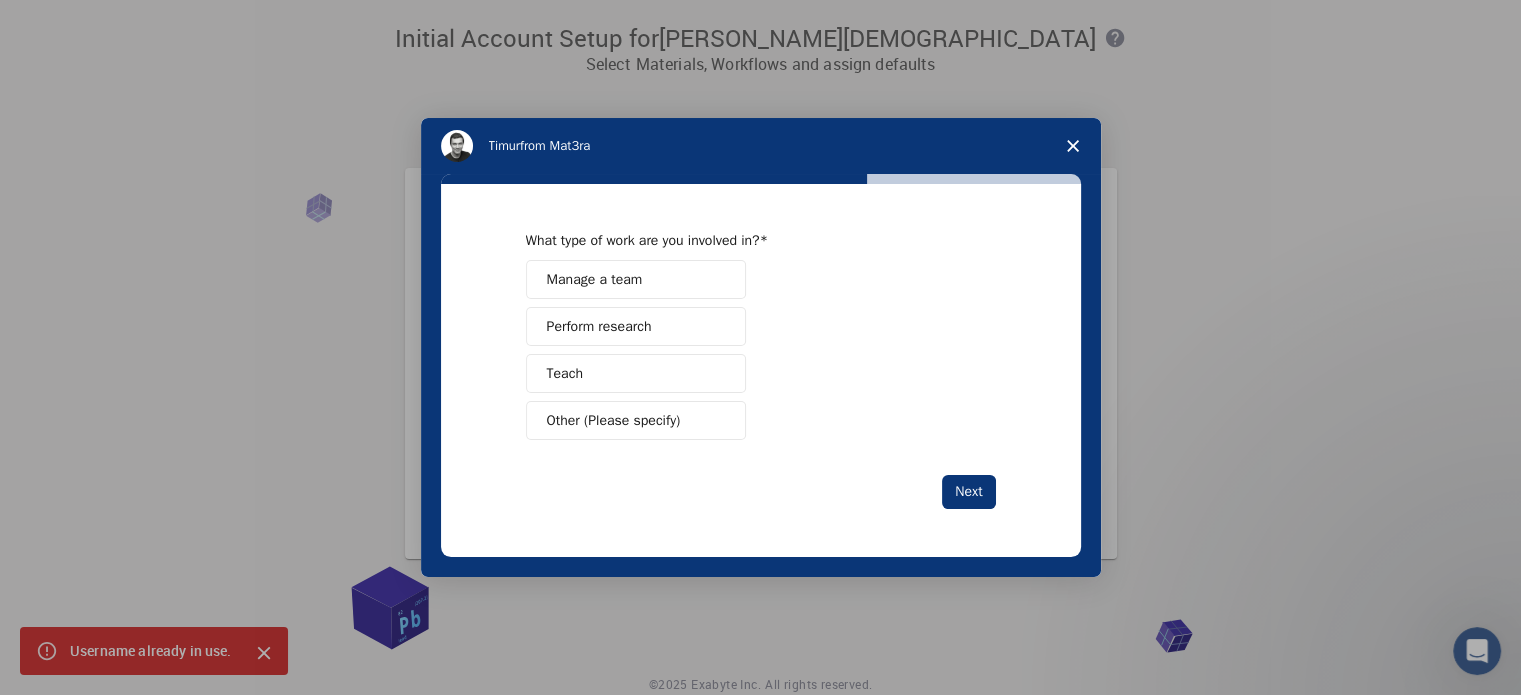 click on "Perform research" at bounding box center [636, 326] 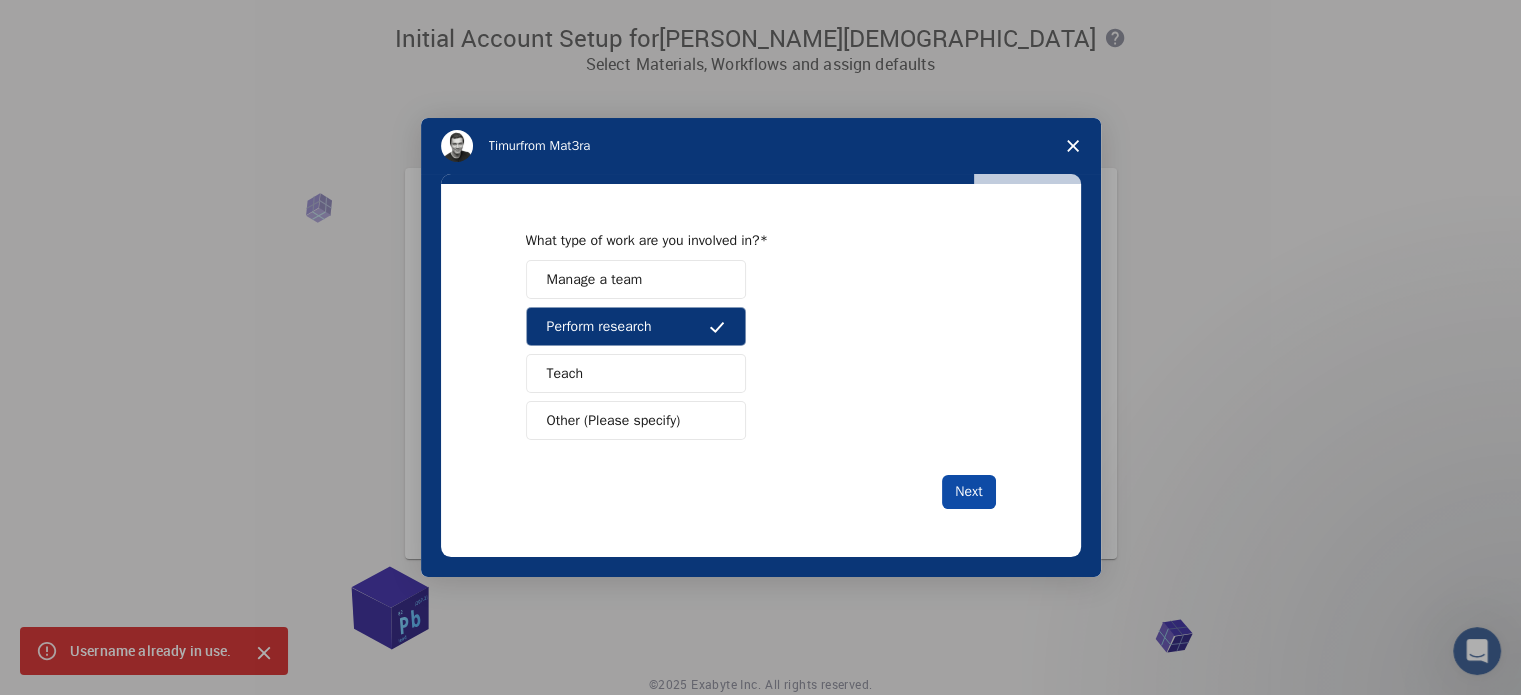click on "Next" at bounding box center [968, 492] 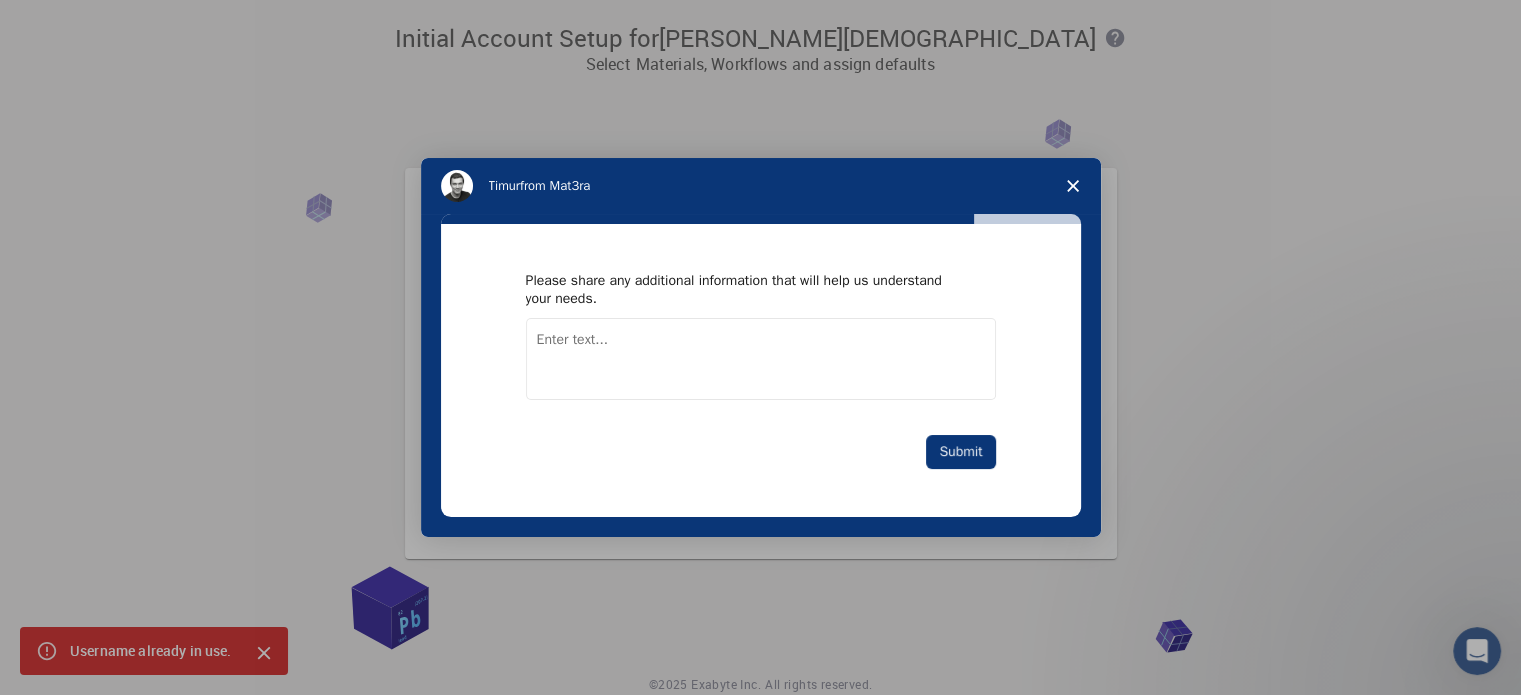 click at bounding box center (761, 359) 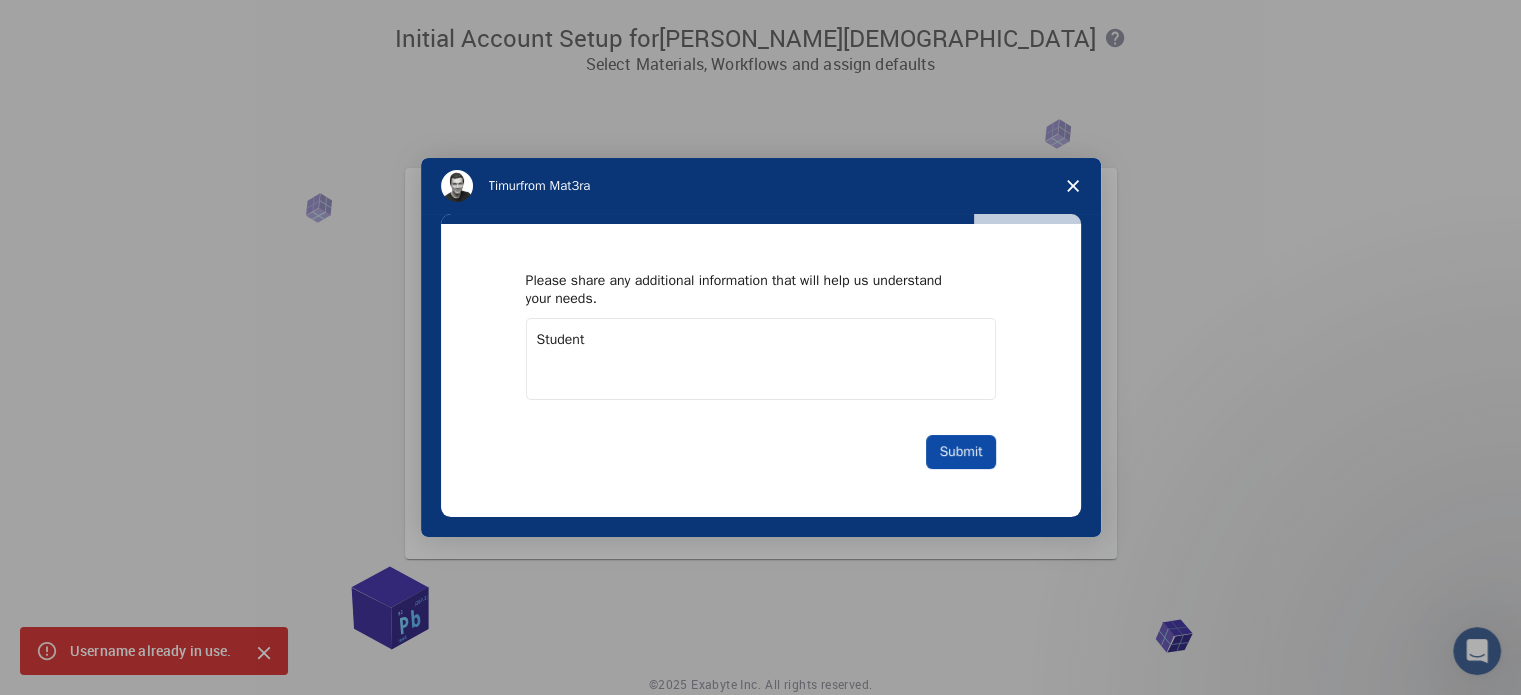 type on "Student" 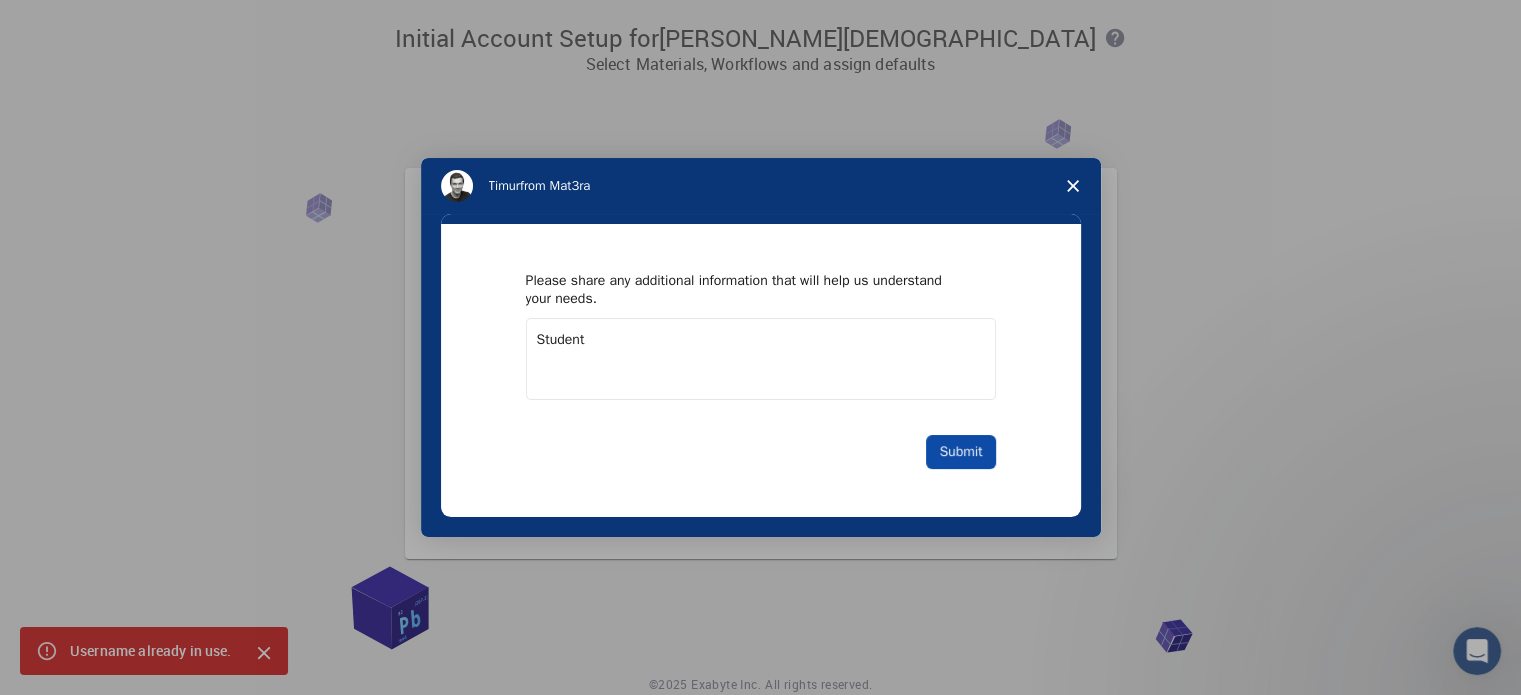 click on "Submit" at bounding box center [960, 452] 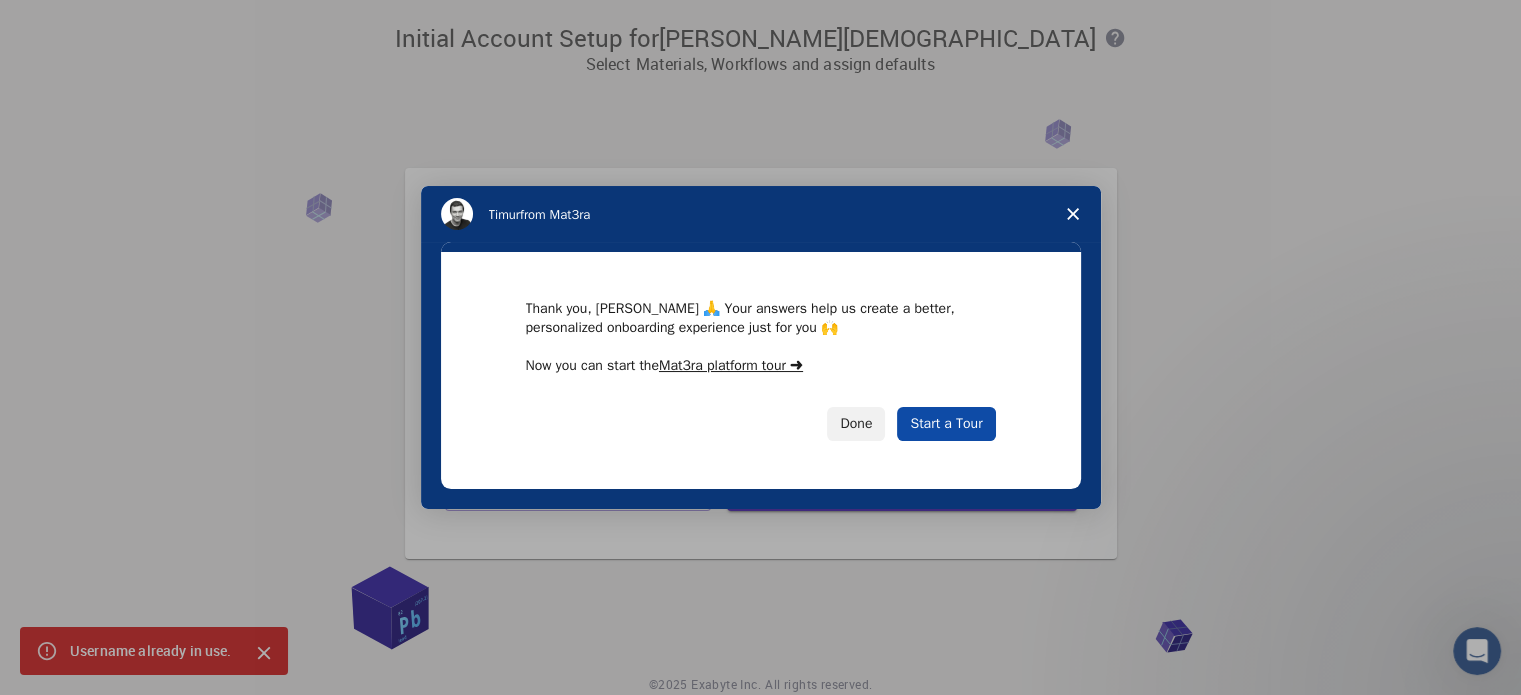 click on "Start a Tour" at bounding box center [946, 424] 